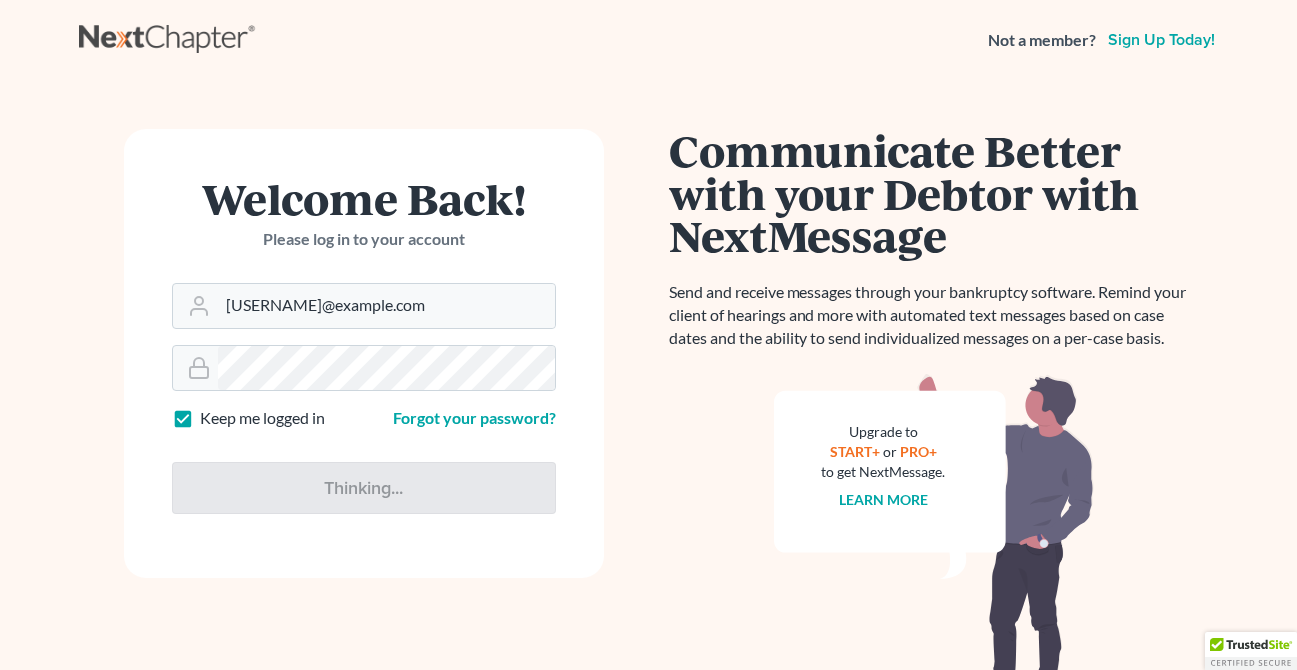 scroll, scrollTop: 0, scrollLeft: 0, axis: both 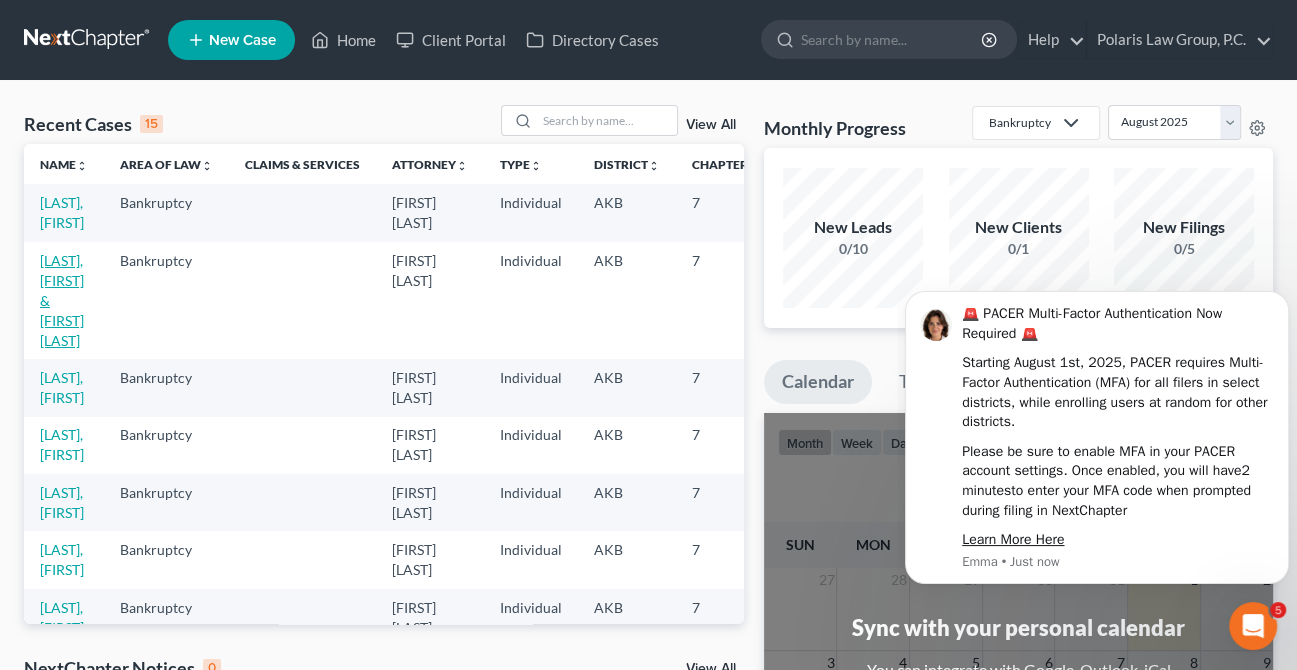 click on "[LAST], [FIRST] & [FIRST] [LAST]" at bounding box center (62, 300) 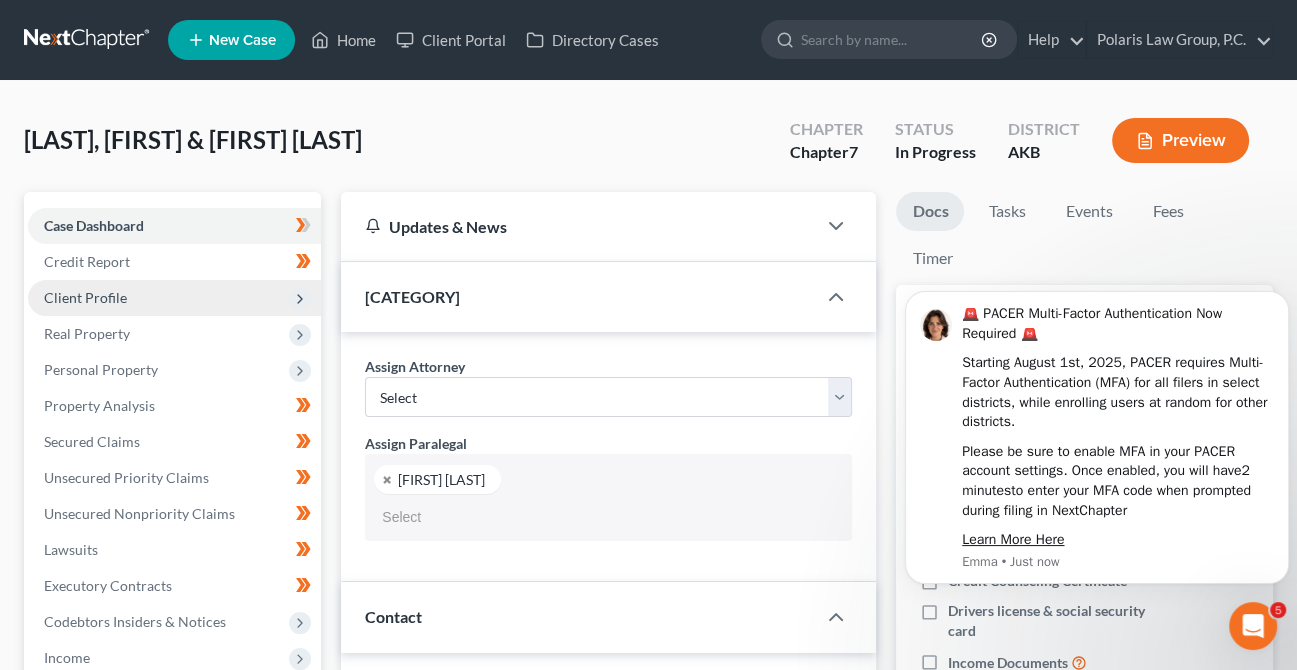 type 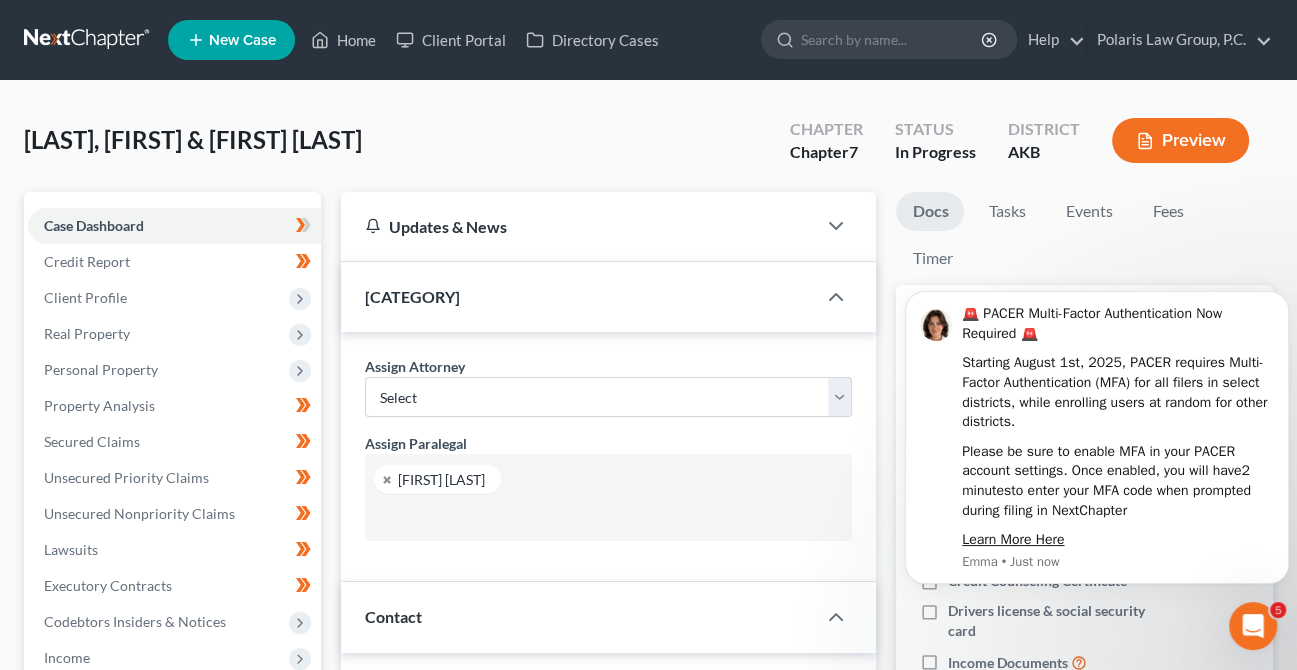 scroll, scrollTop: 500, scrollLeft: 0, axis: vertical 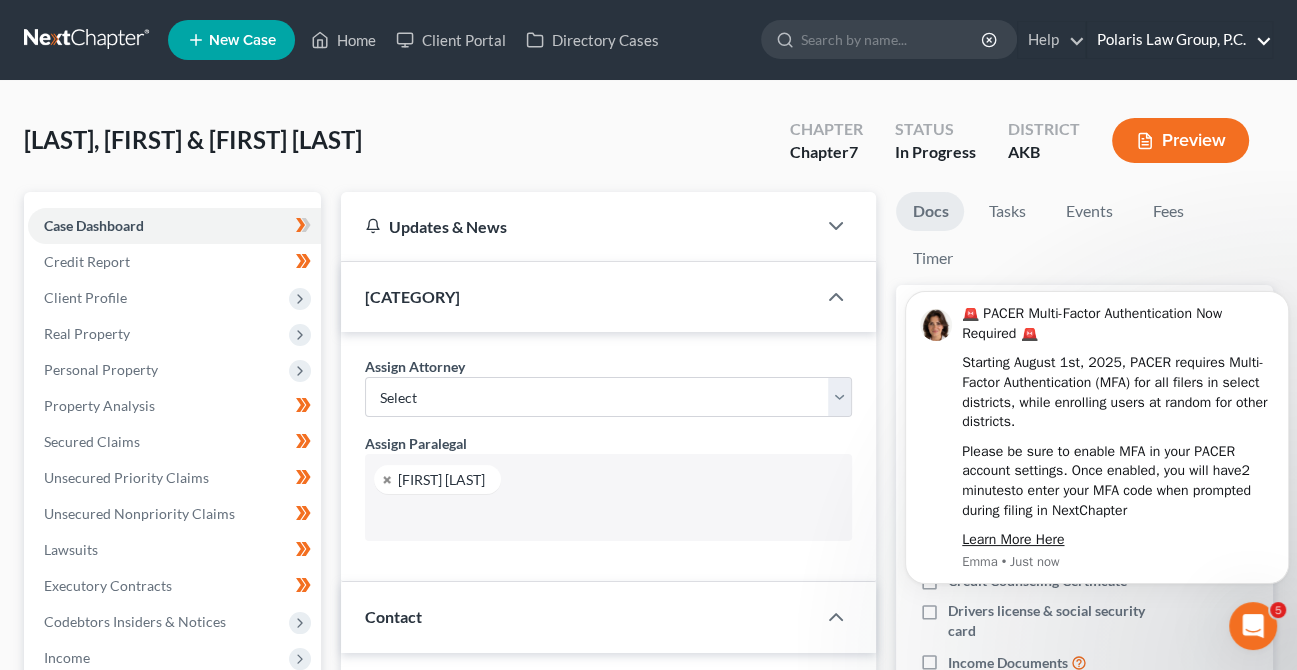 click on "Polaris Law Group, P.C." at bounding box center [1179, 40] 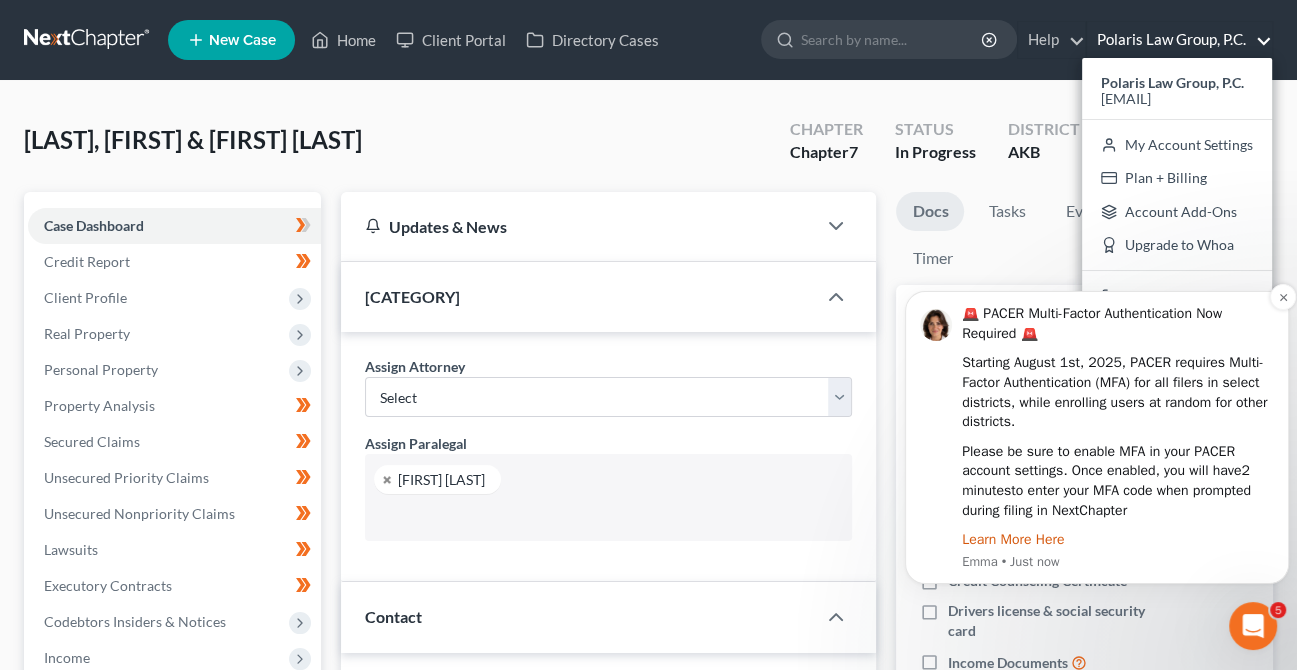 click on "Learn More Here" at bounding box center [1013, 539] 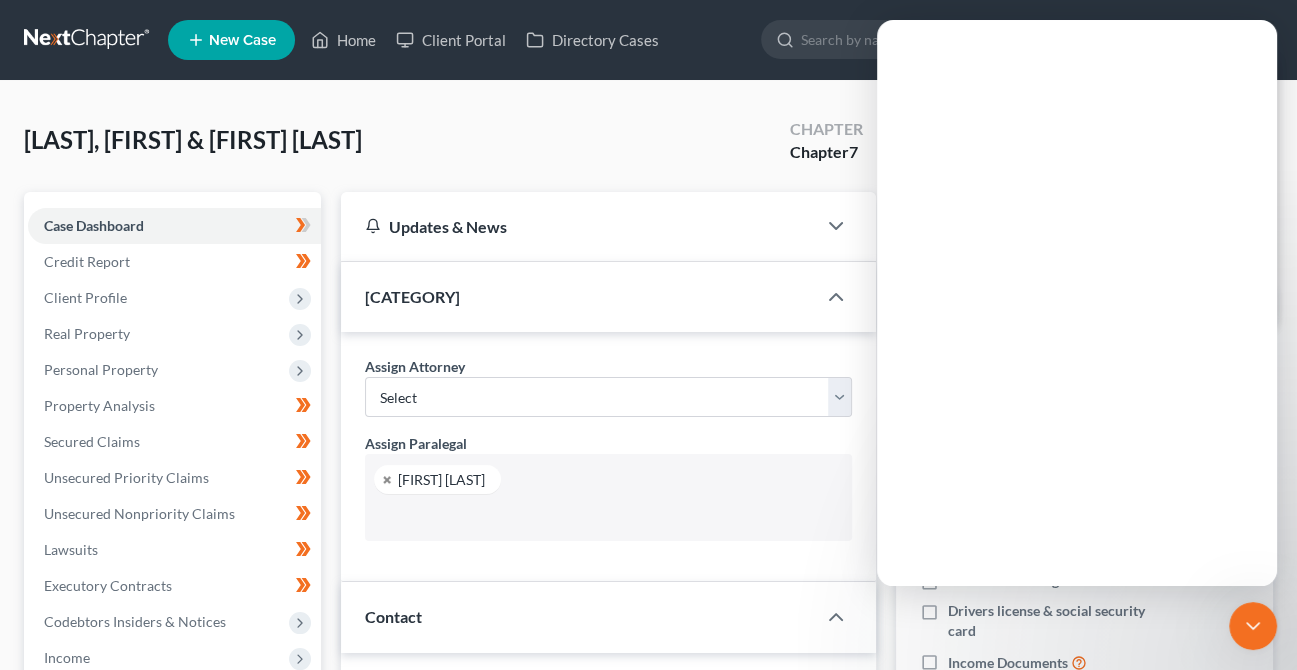scroll, scrollTop: 0, scrollLeft: 0, axis: both 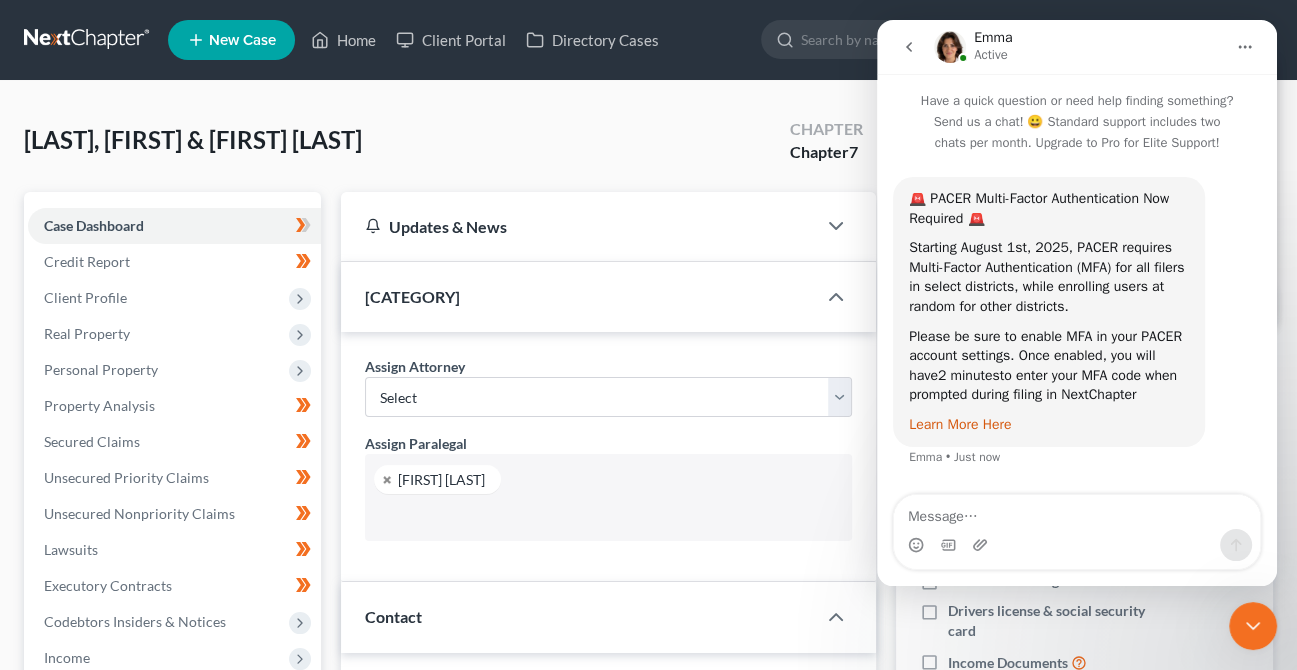 click on "Learn More Here" at bounding box center [960, 424] 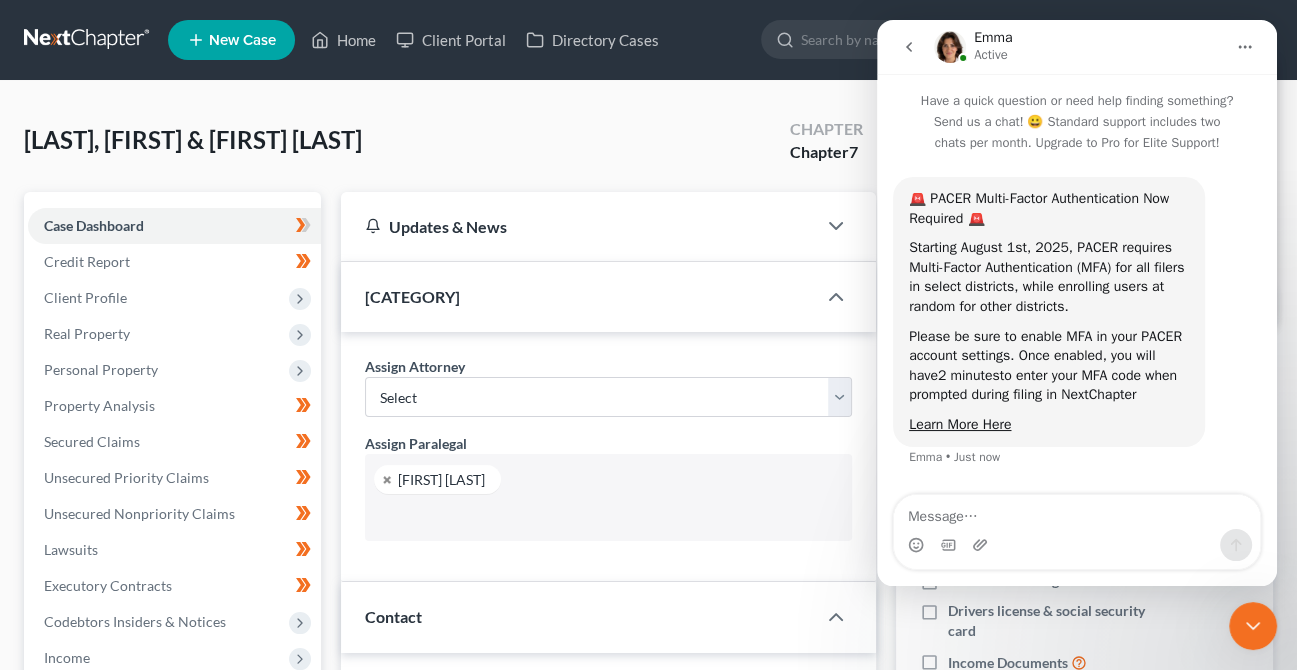 click 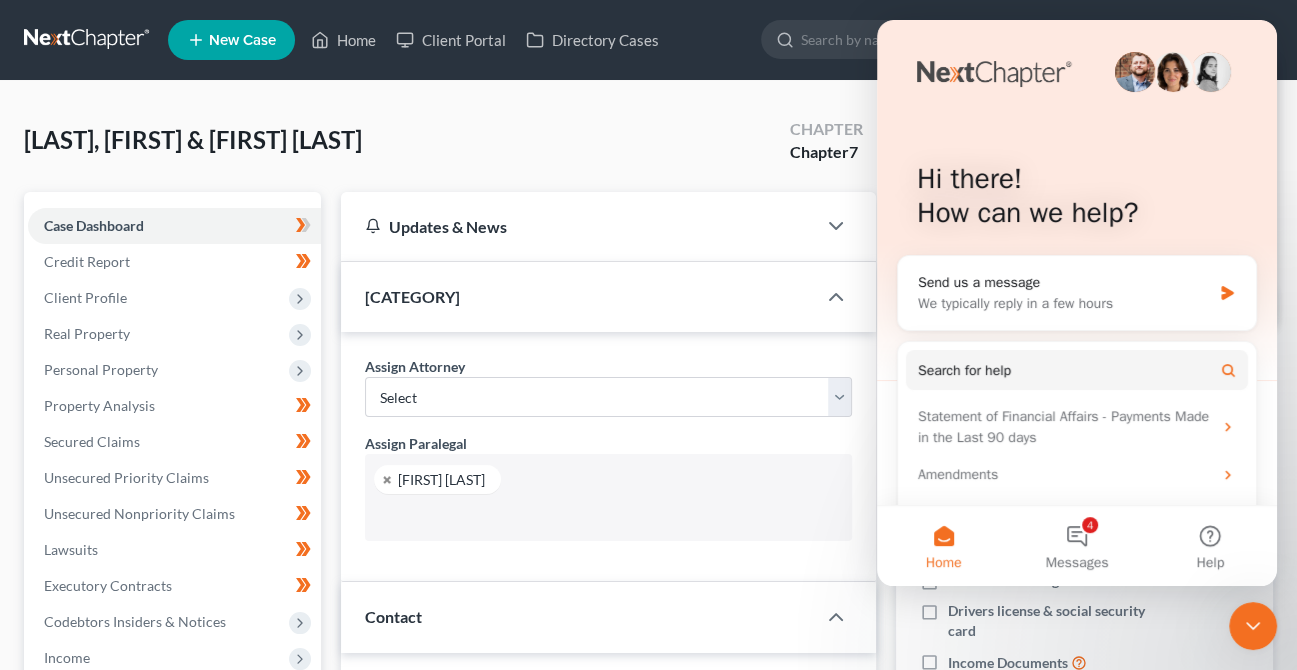 click 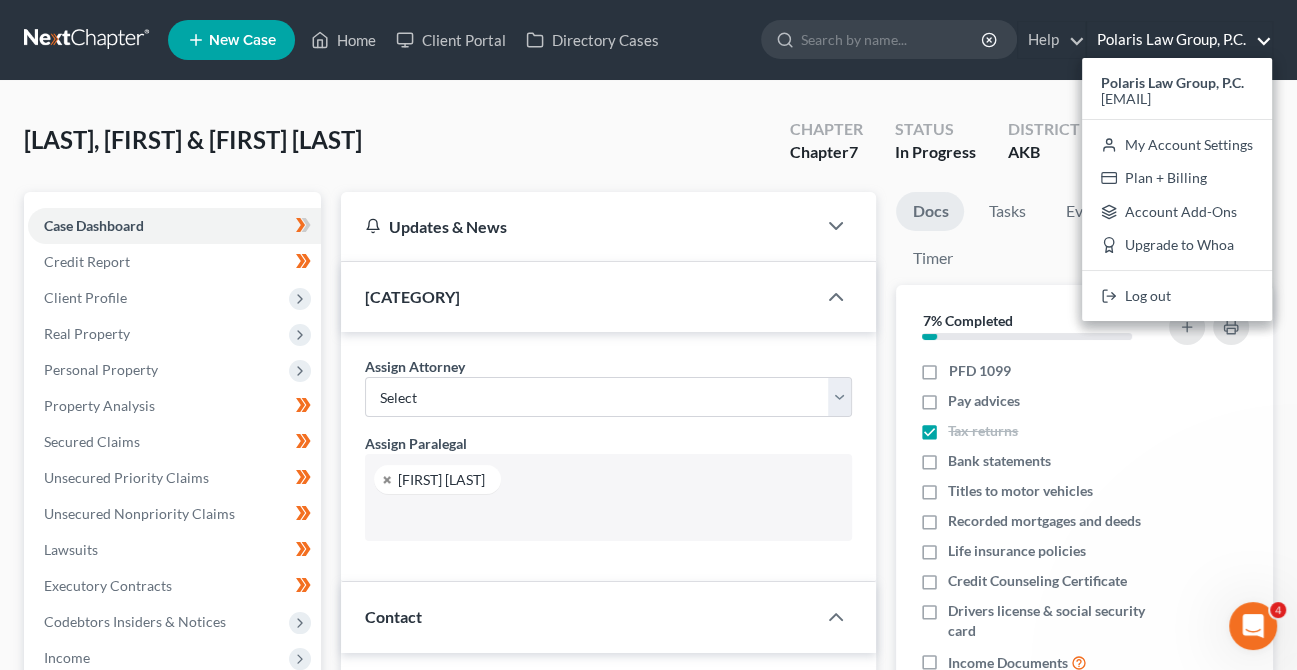 scroll, scrollTop: 0, scrollLeft: 0, axis: both 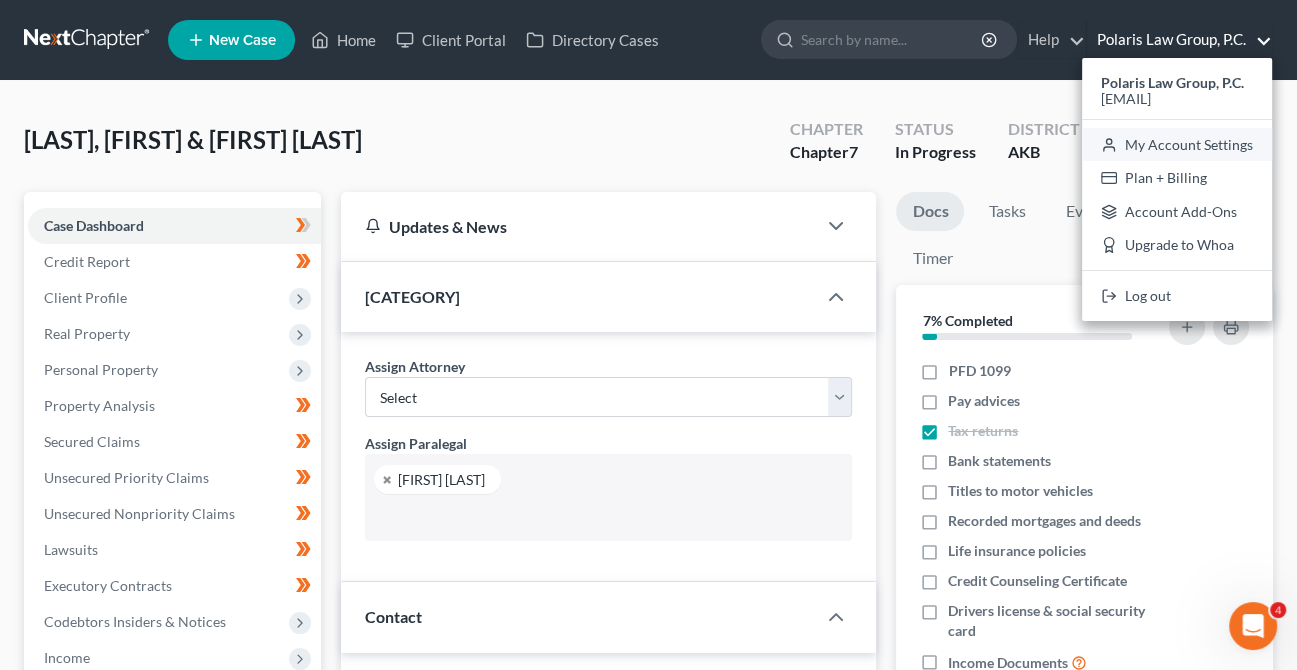 click on "My Account Settings" at bounding box center (1177, 145) 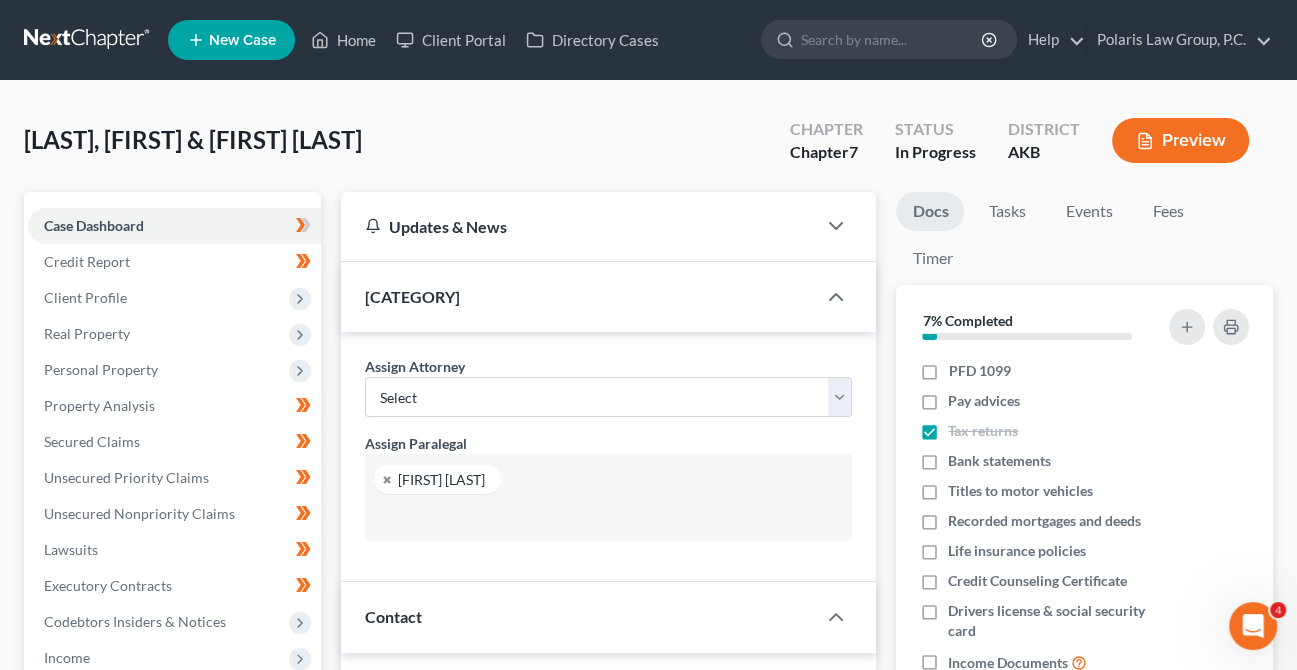 select on "0" 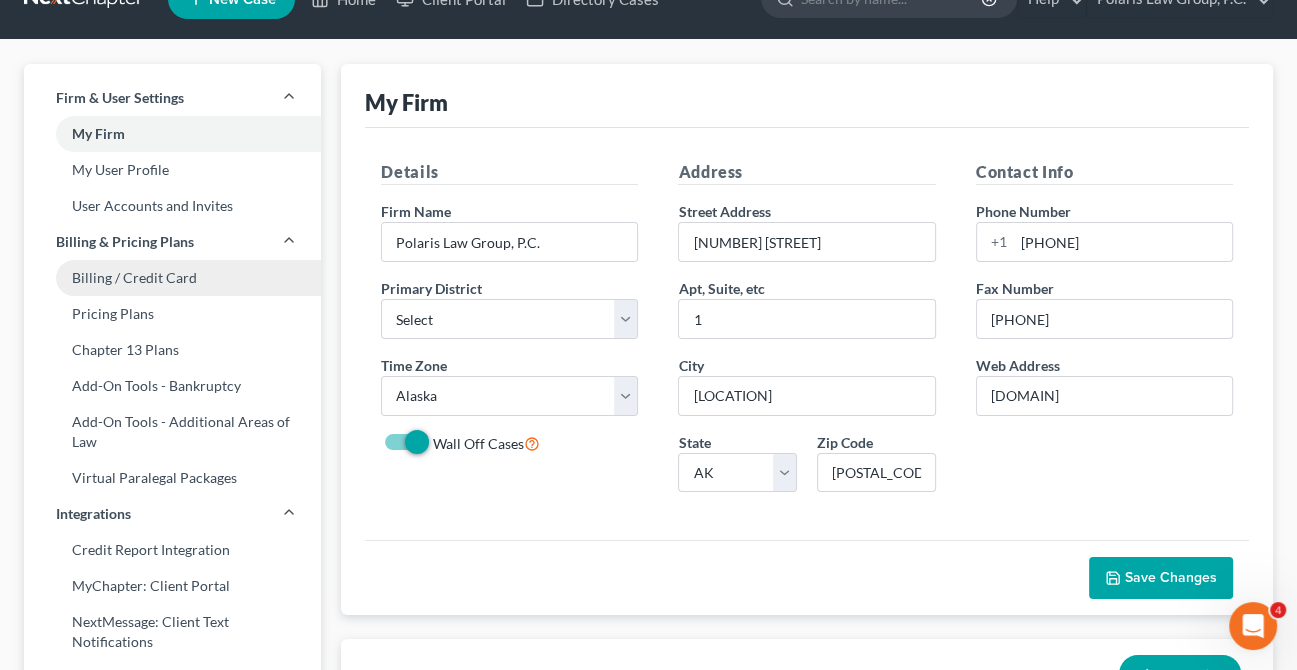 scroll, scrollTop: 7, scrollLeft: 0, axis: vertical 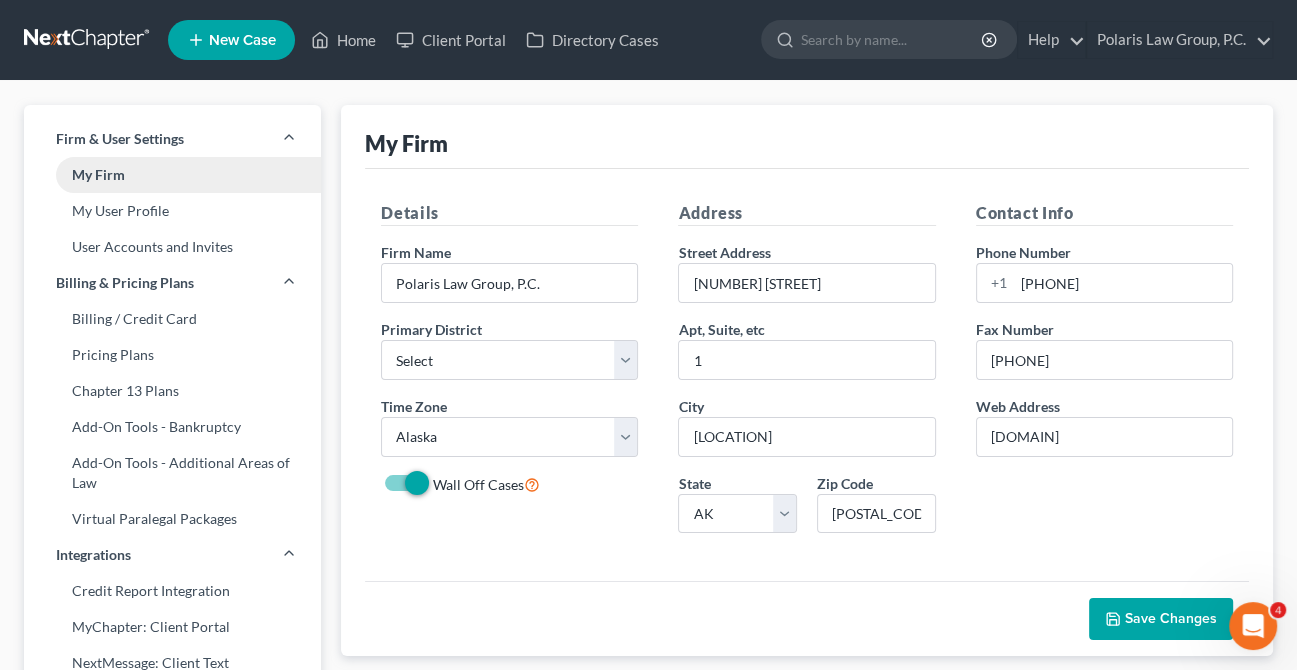select on "1" 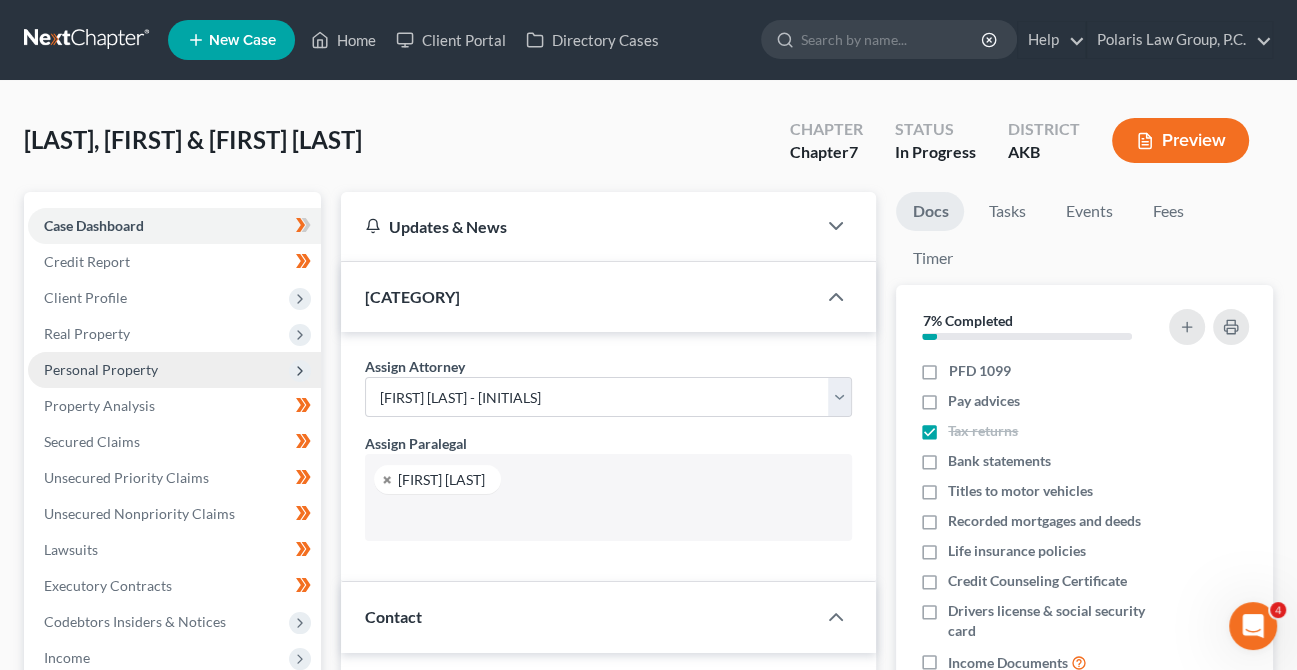 scroll, scrollTop: 500, scrollLeft: 0, axis: vertical 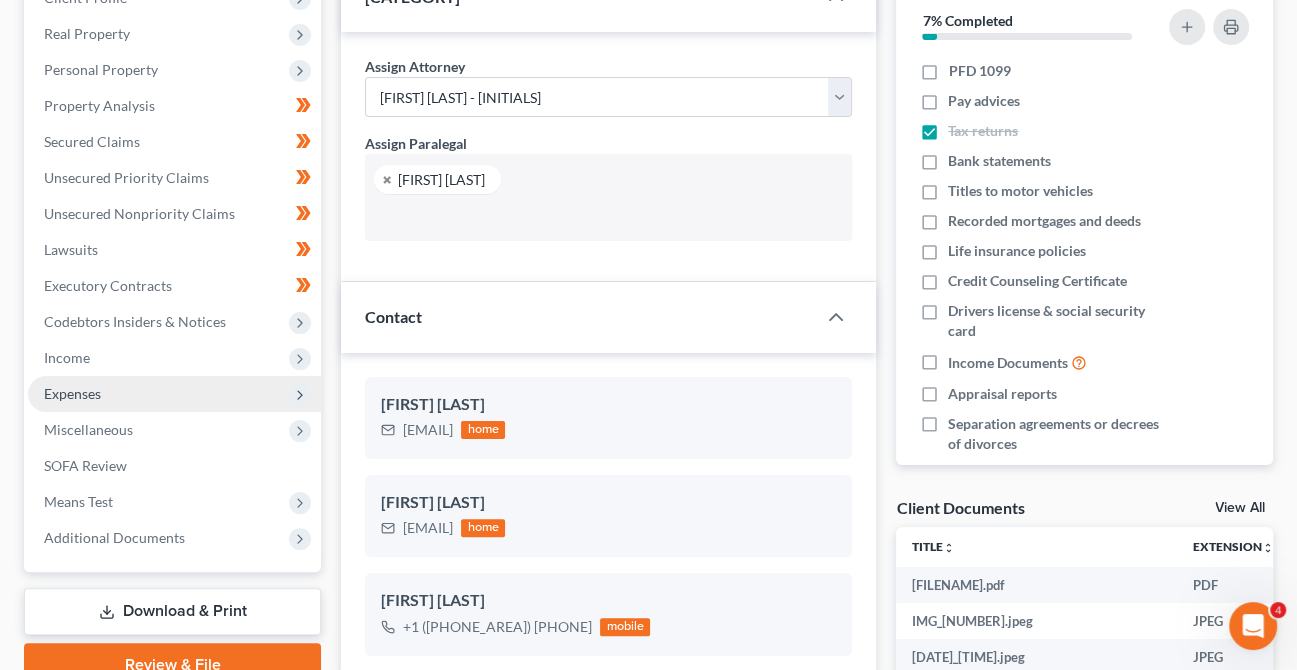 click on "Expenses" at bounding box center (174, 394) 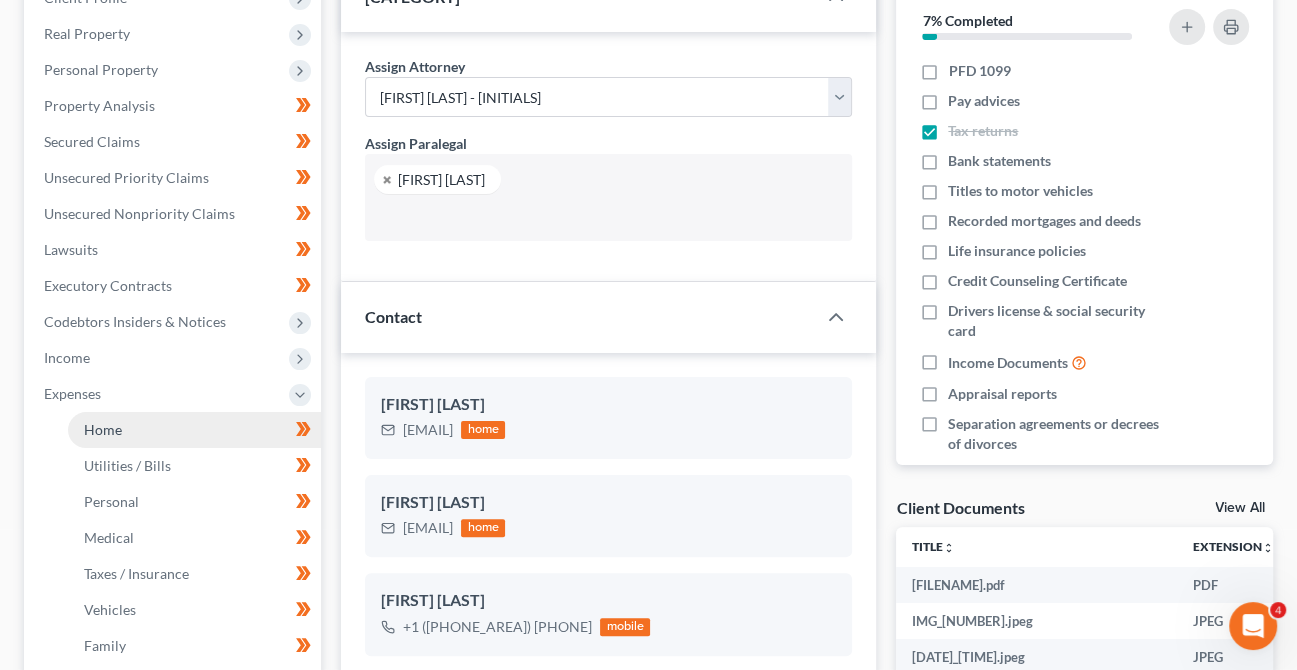 click on "Home" at bounding box center [194, 430] 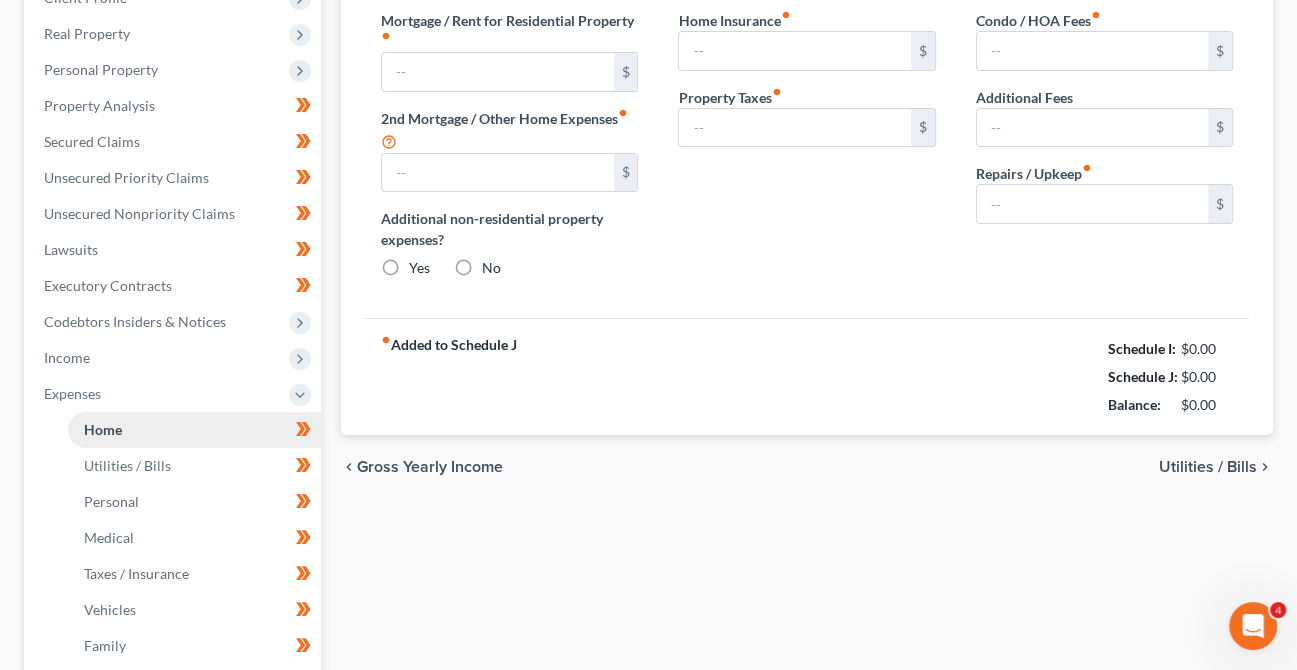 scroll, scrollTop: 90, scrollLeft: 0, axis: vertical 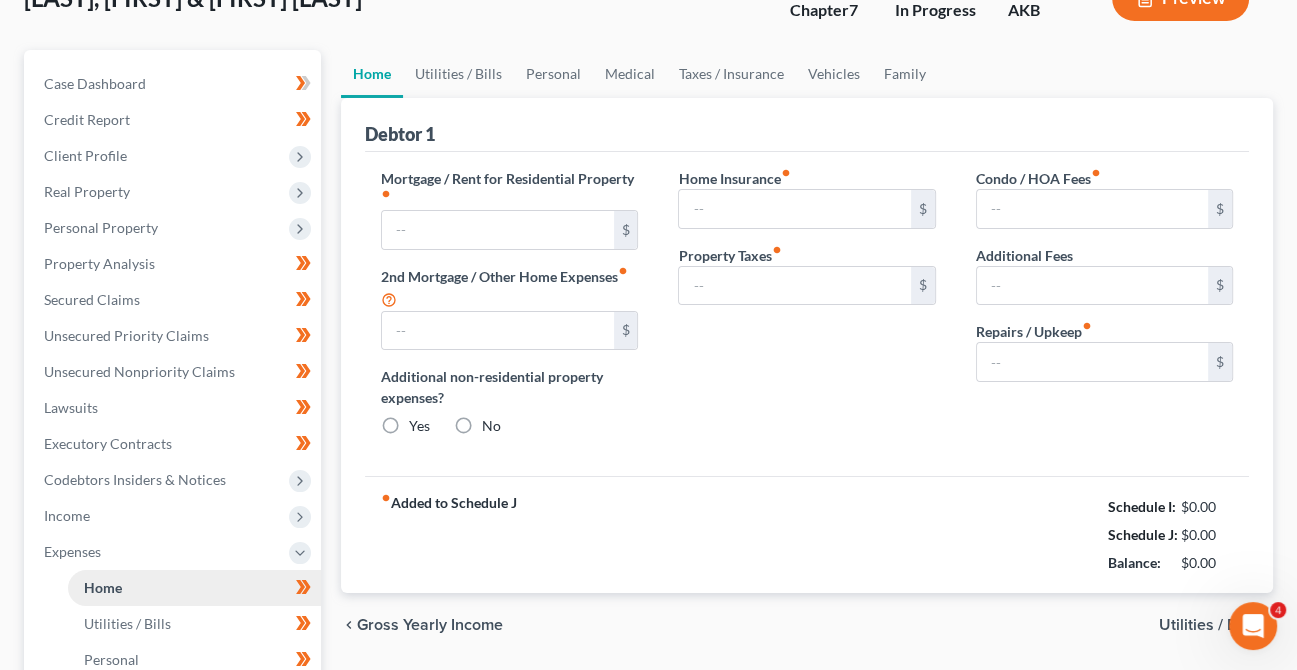 type on "2,600.00" 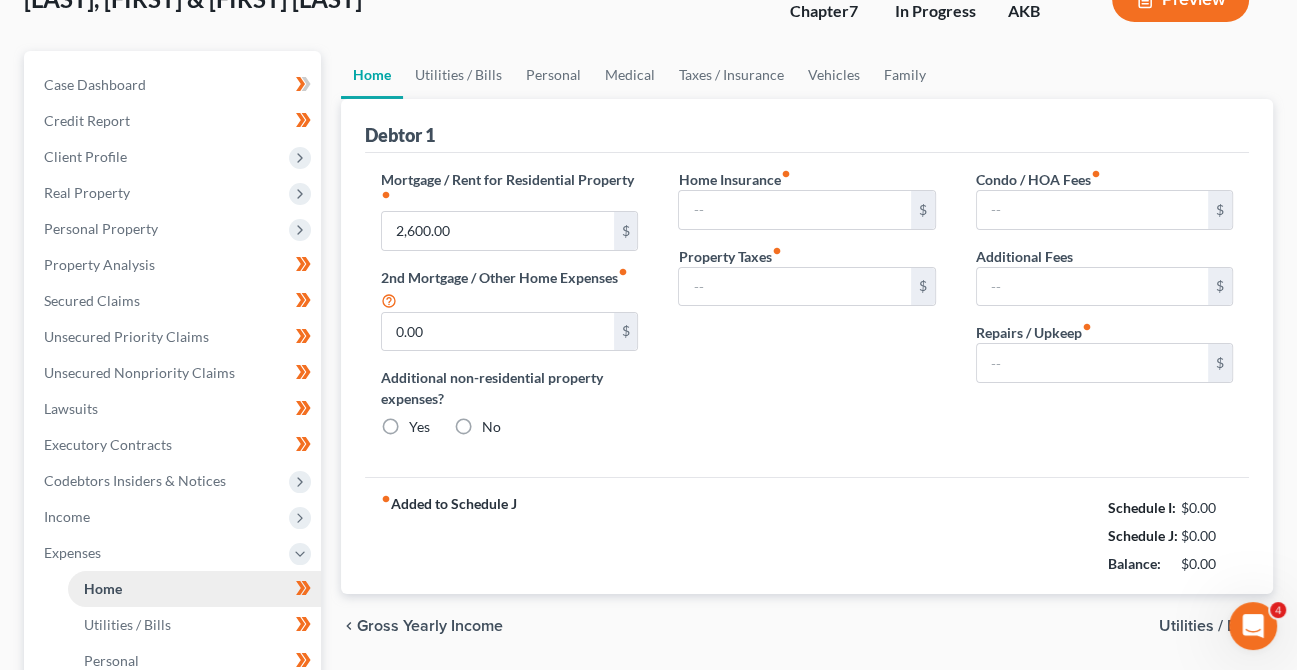 radio on "true" 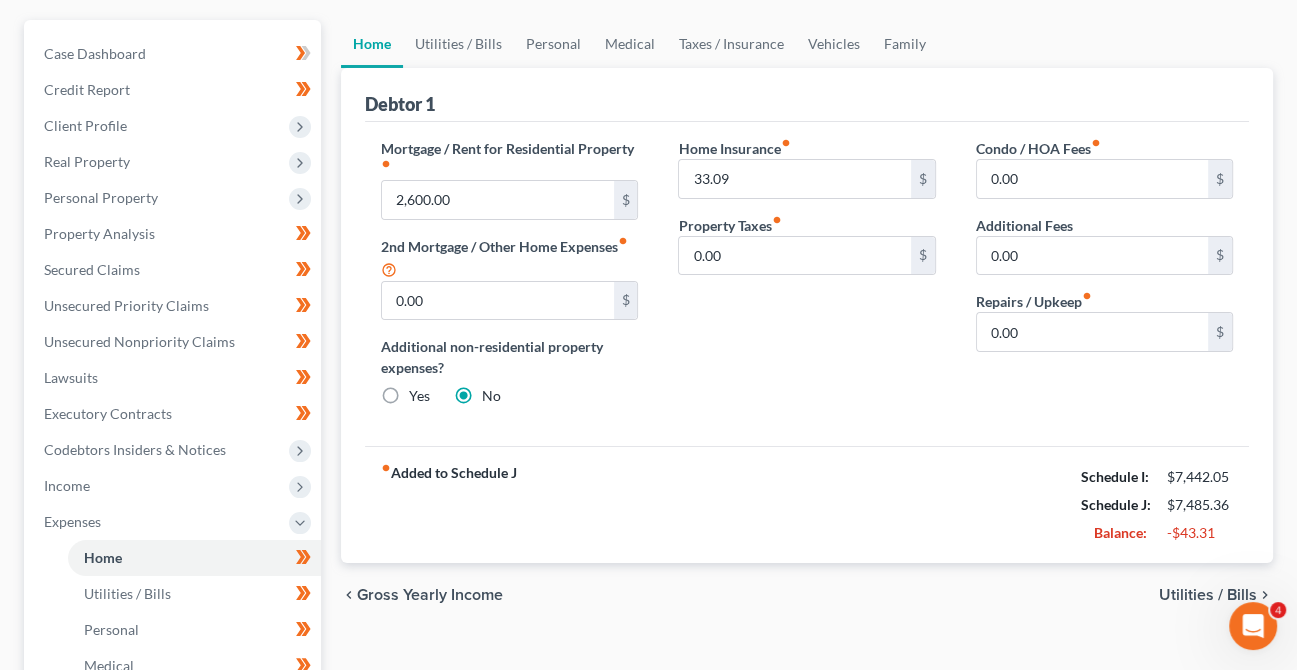 scroll, scrollTop: 200, scrollLeft: 0, axis: vertical 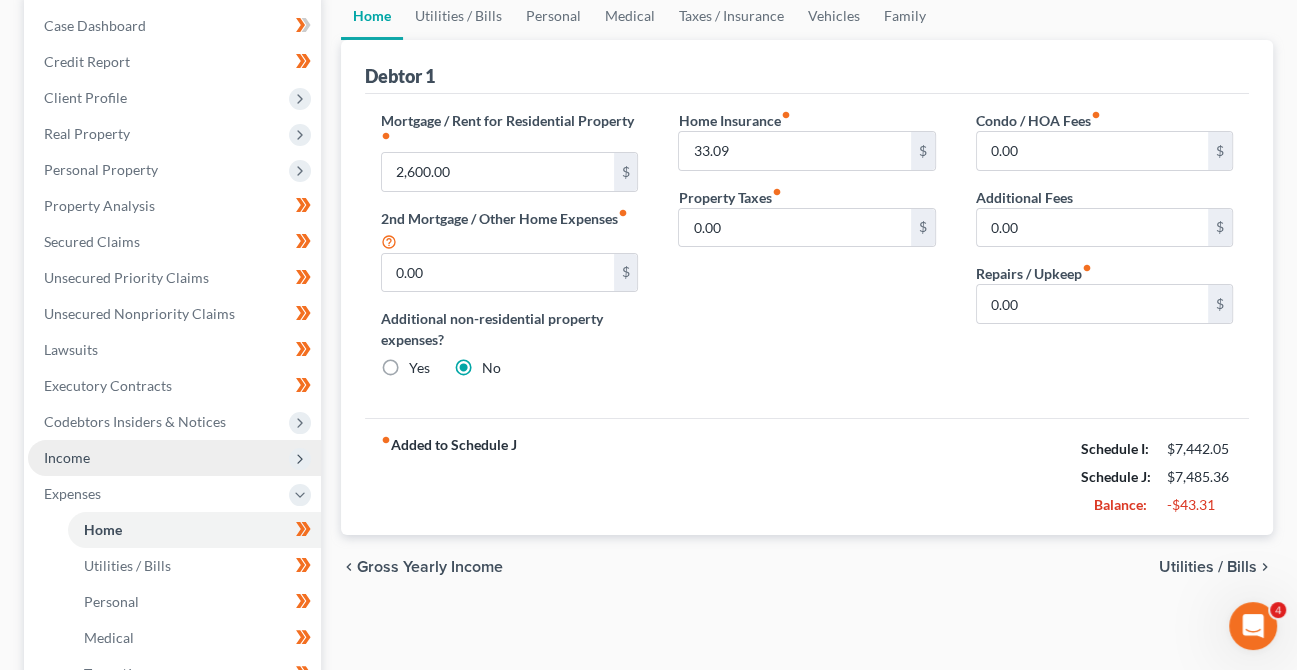 click on "Income" at bounding box center [174, 458] 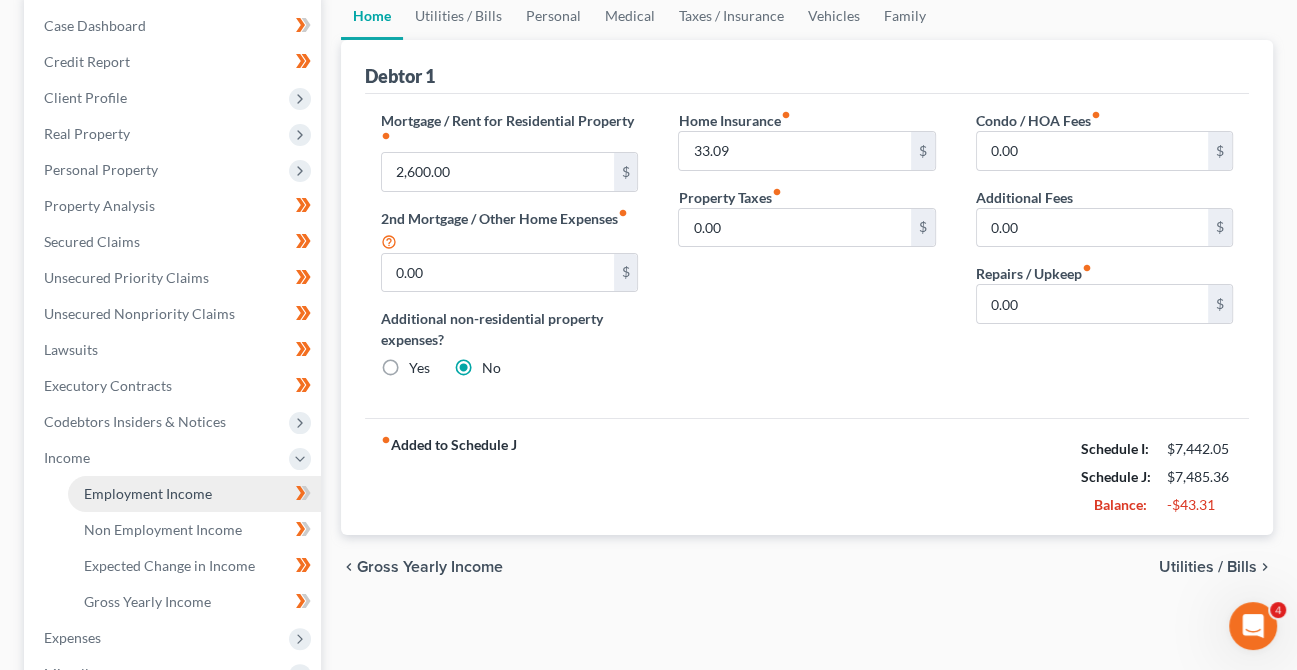 click on "Employment Income" at bounding box center (148, 493) 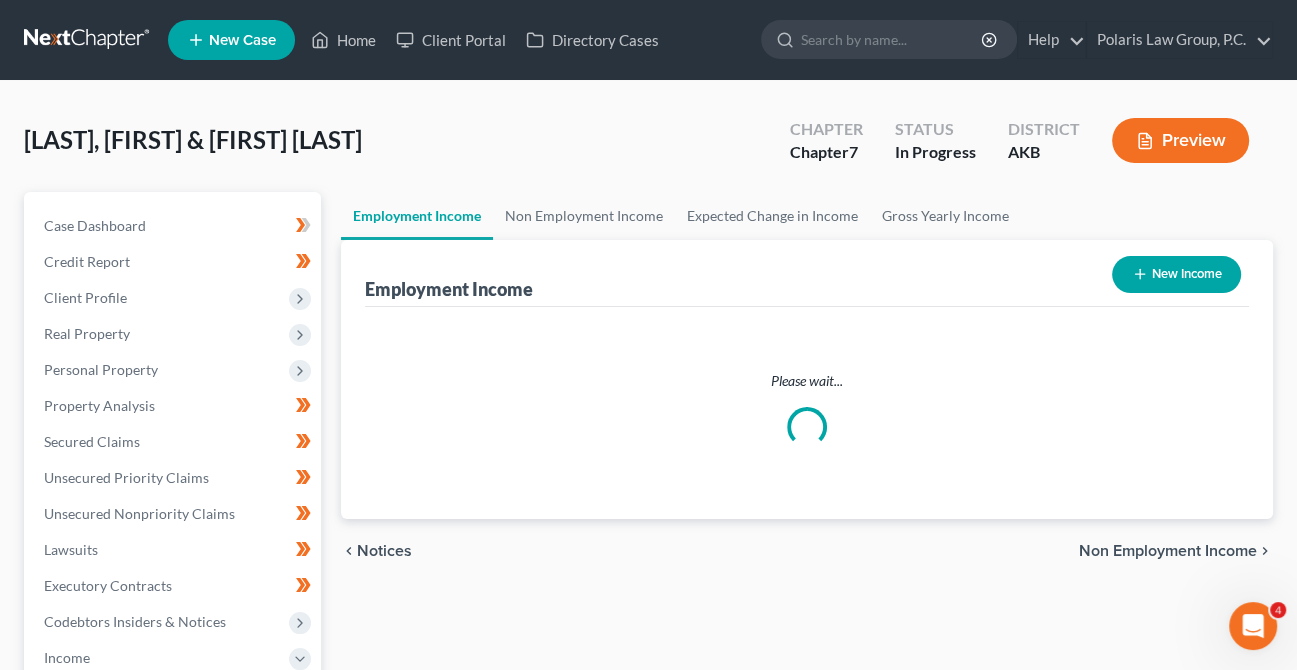 scroll, scrollTop: 0, scrollLeft: 0, axis: both 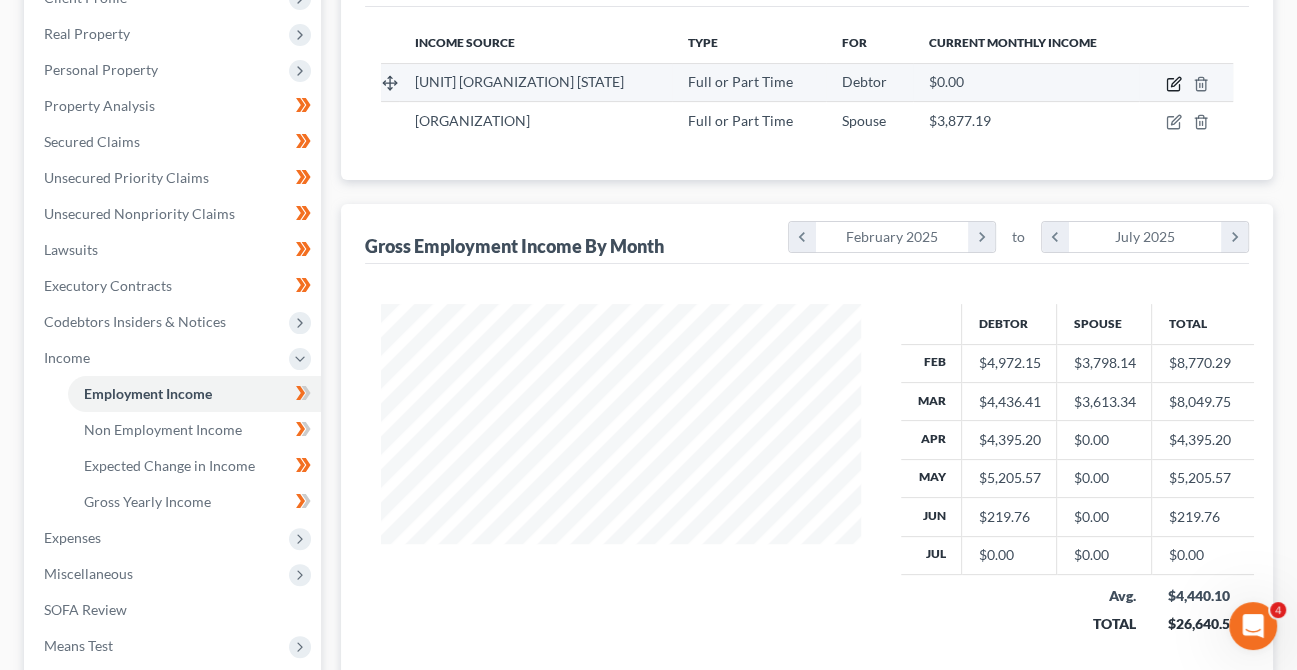 click 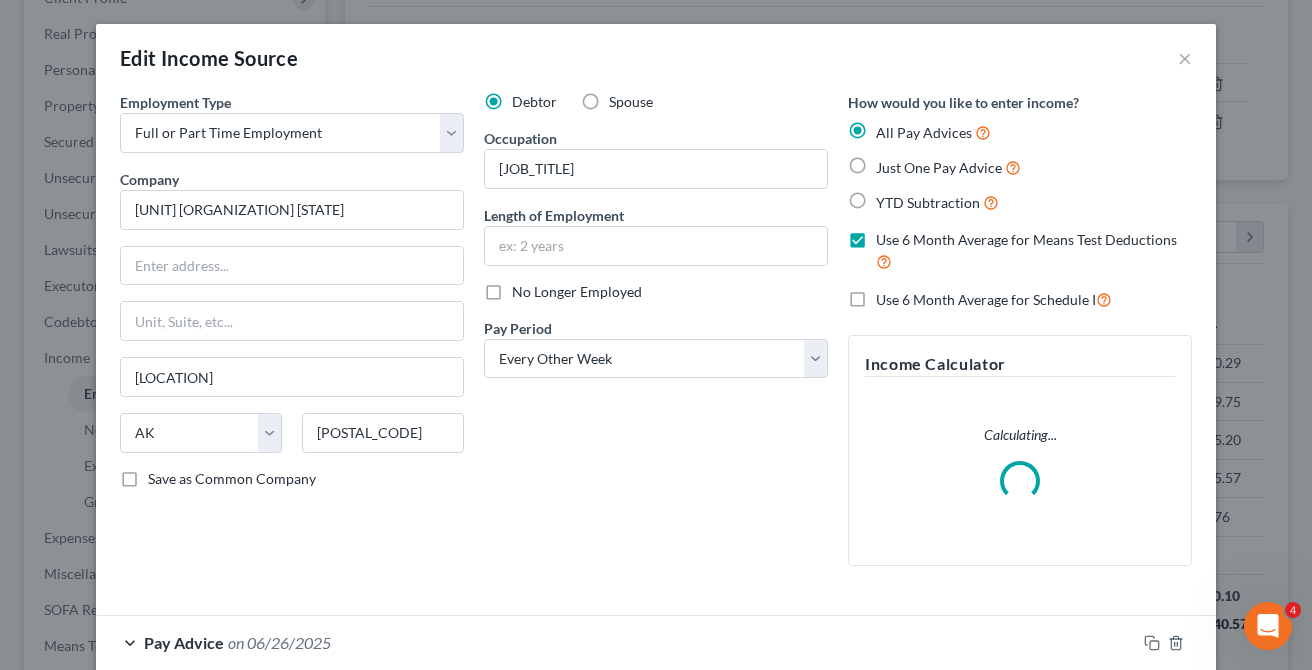scroll, scrollTop: 999643, scrollLeft: 999473, axis: both 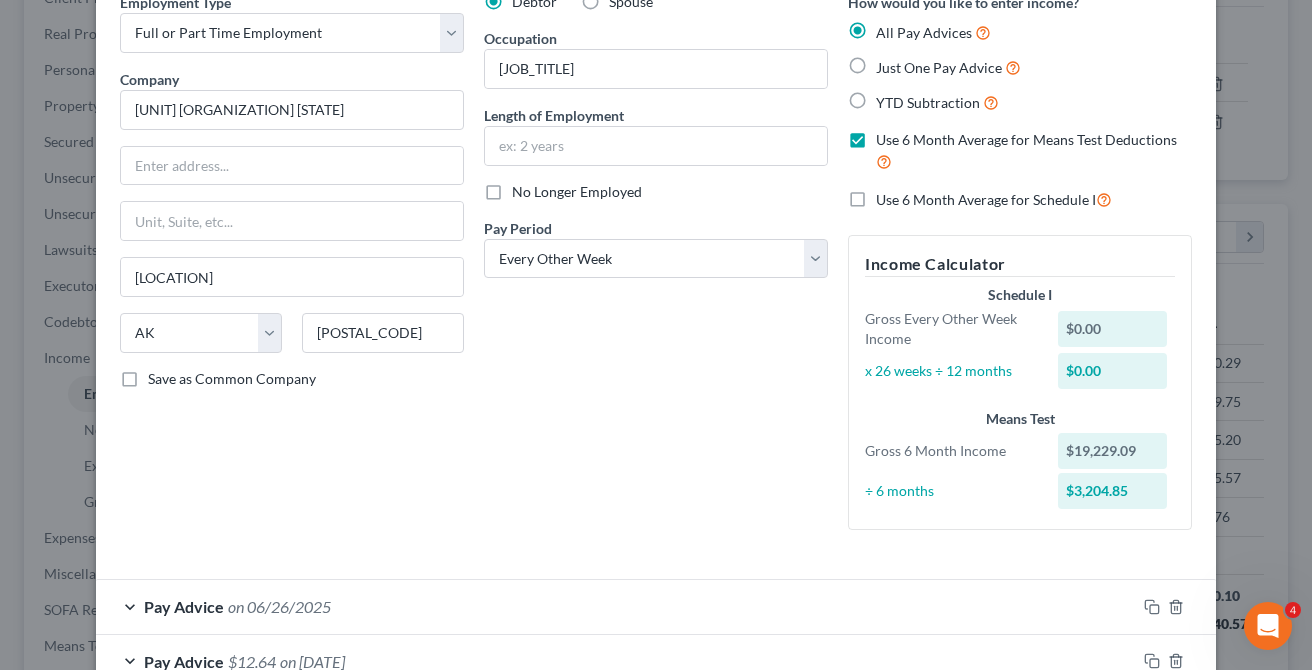 click on "Use 6 Month Average for Schedule I" at bounding box center [994, 199] 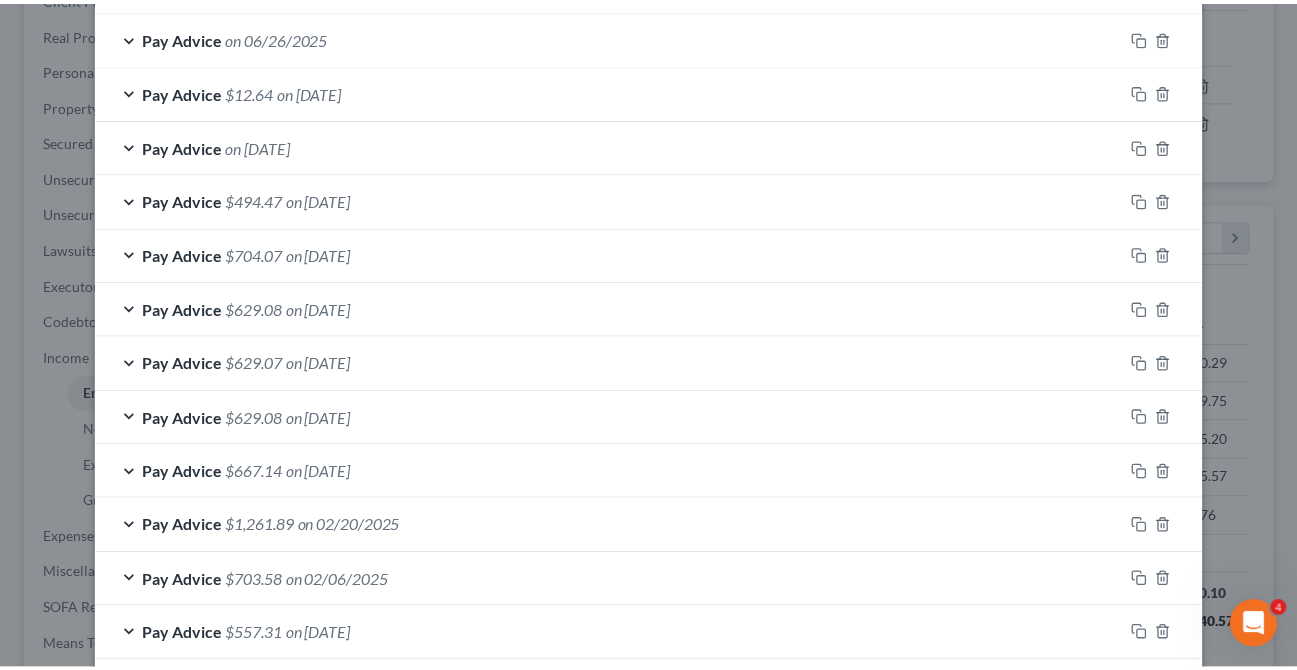 scroll, scrollTop: 927, scrollLeft: 0, axis: vertical 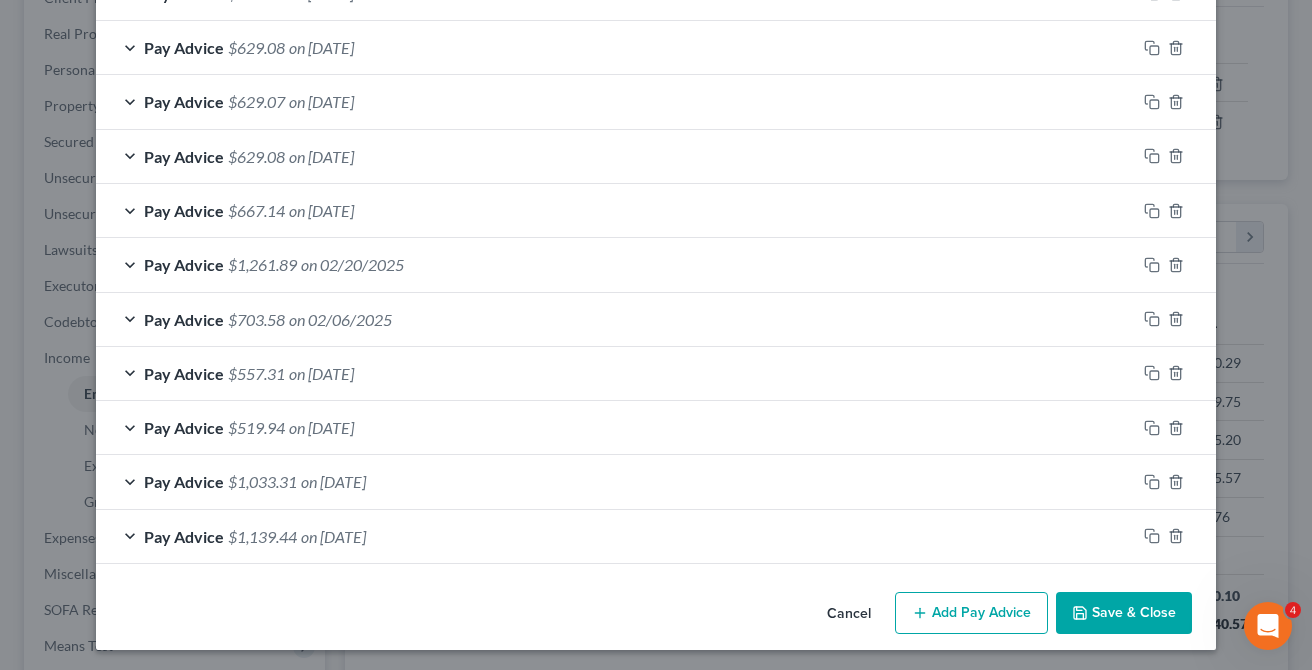 click on "Save & Close" at bounding box center (1124, 613) 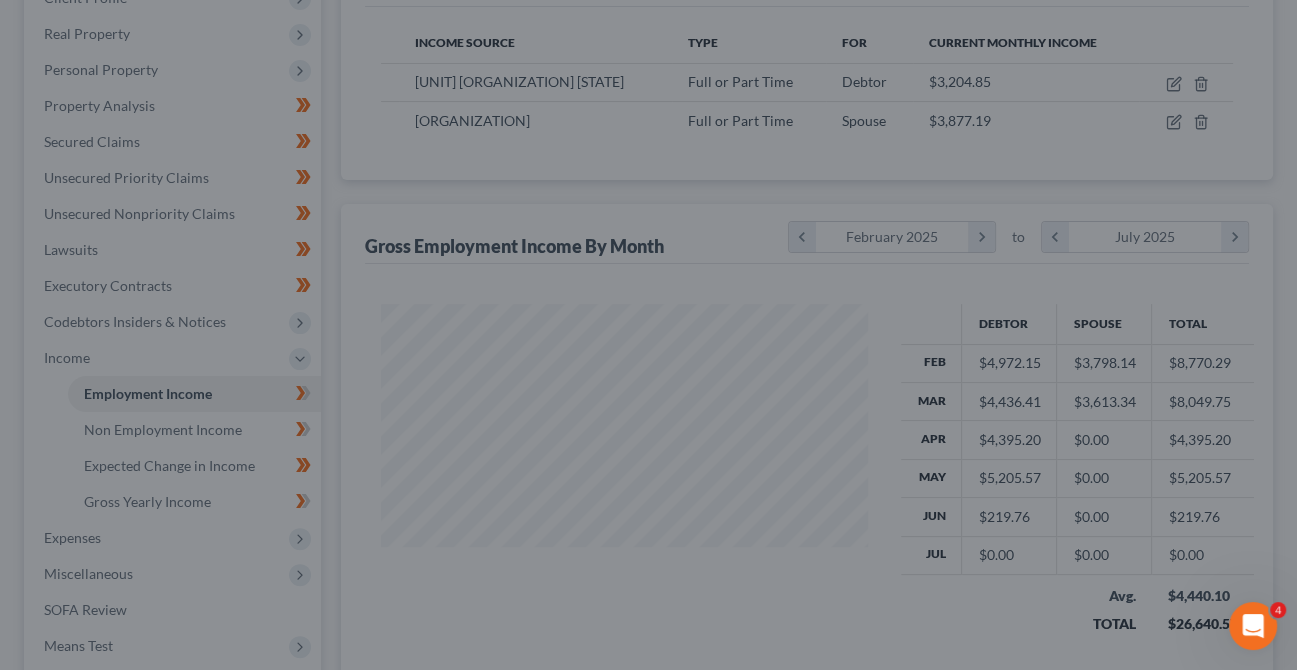scroll, scrollTop: 356, scrollLeft: 520, axis: both 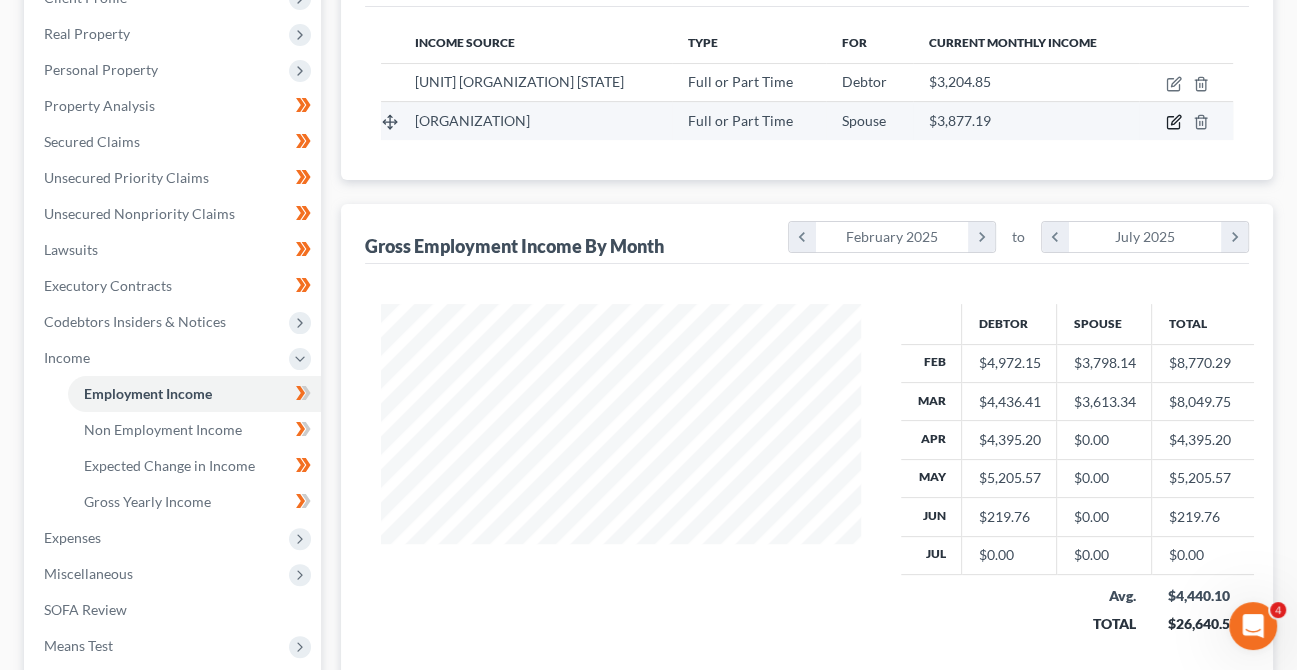 click 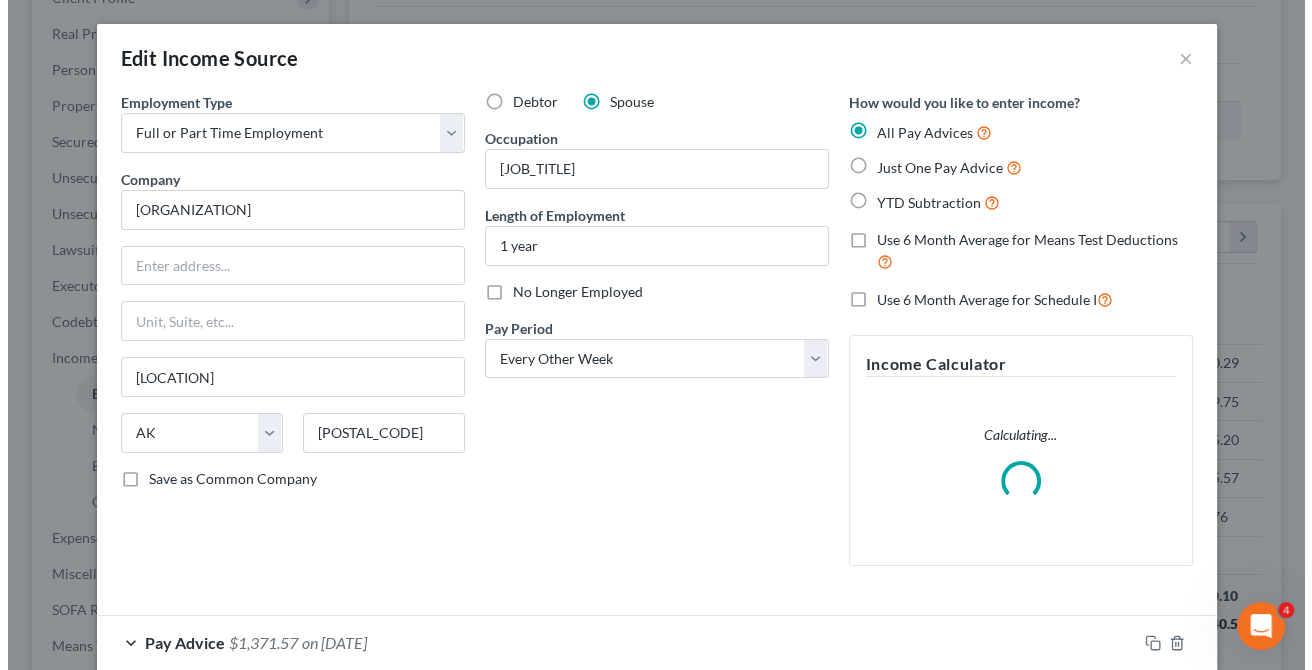 scroll, scrollTop: 999643, scrollLeft: 999473, axis: both 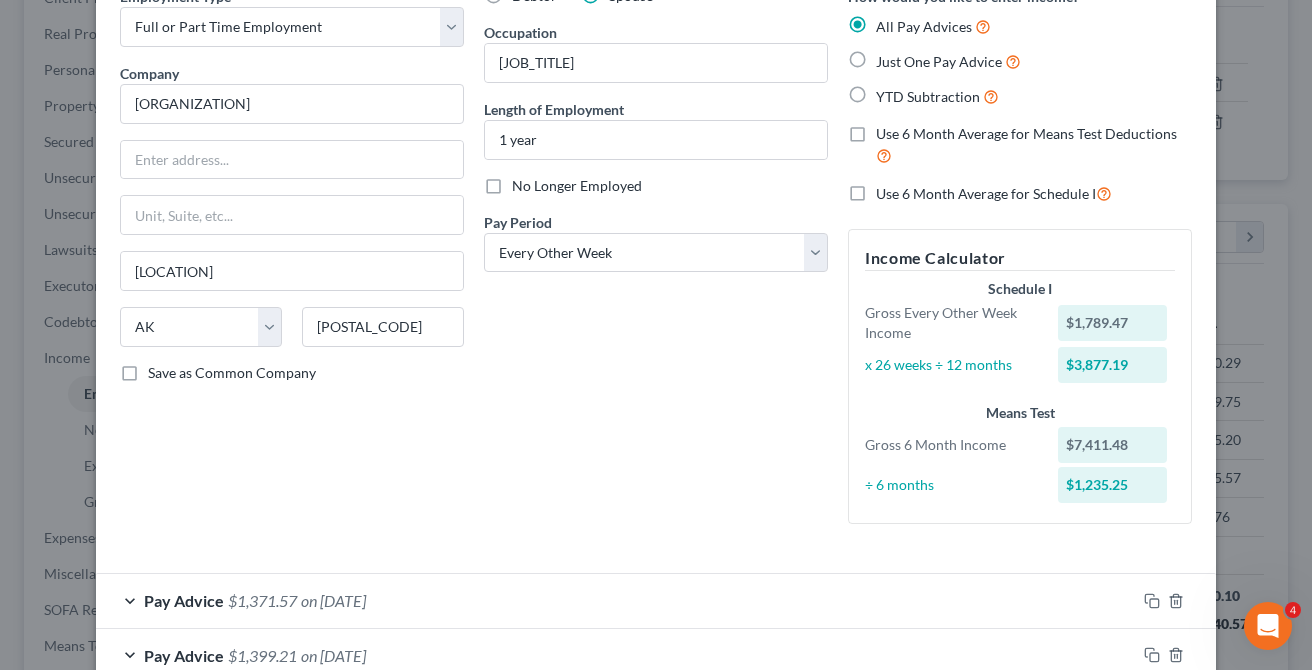 click on "Use 6 Month Average for Means Test Deductions" at bounding box center [1034, 145] 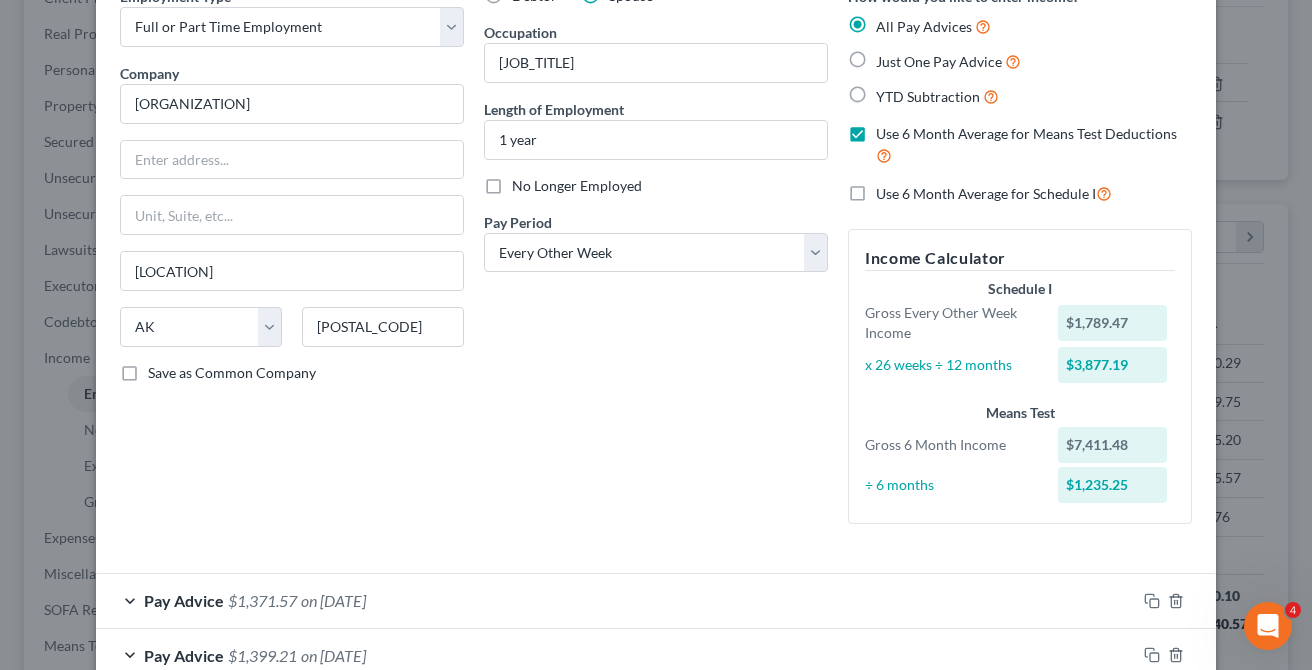 click on "Use 6 Month Average for Schedule I" at bounding box center (994, 193) 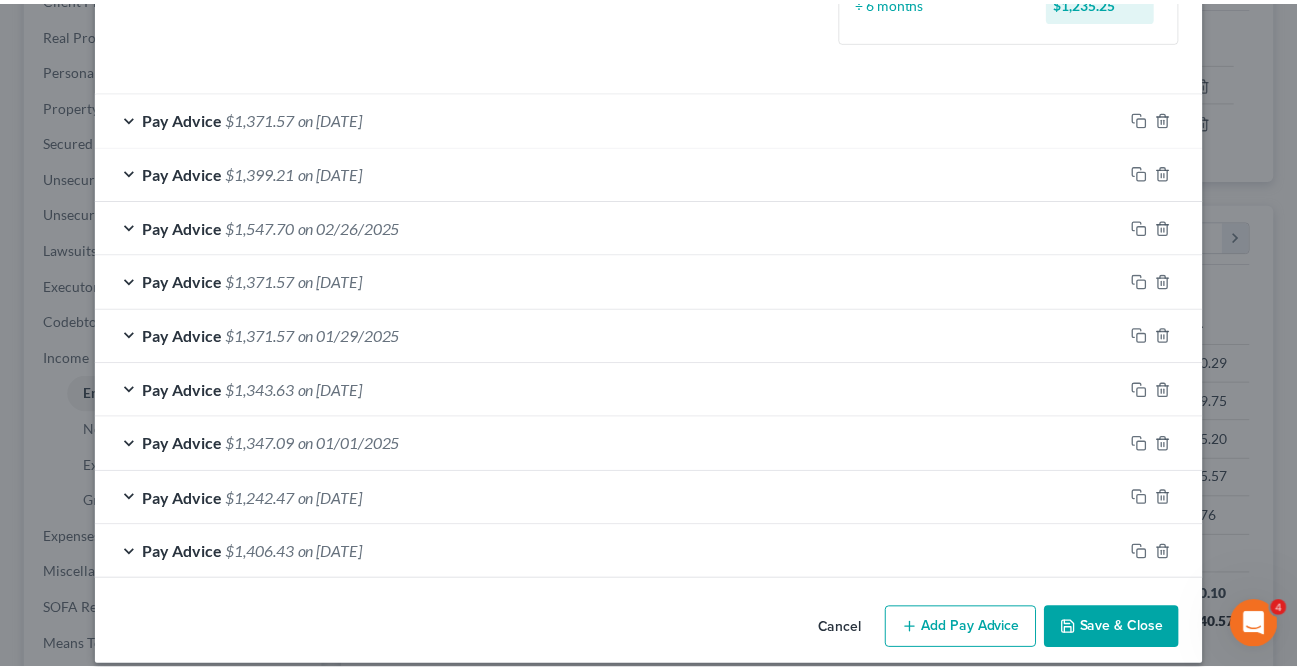 scroll, scrollTop: 602, scrollLeft: 0, axis: vertical 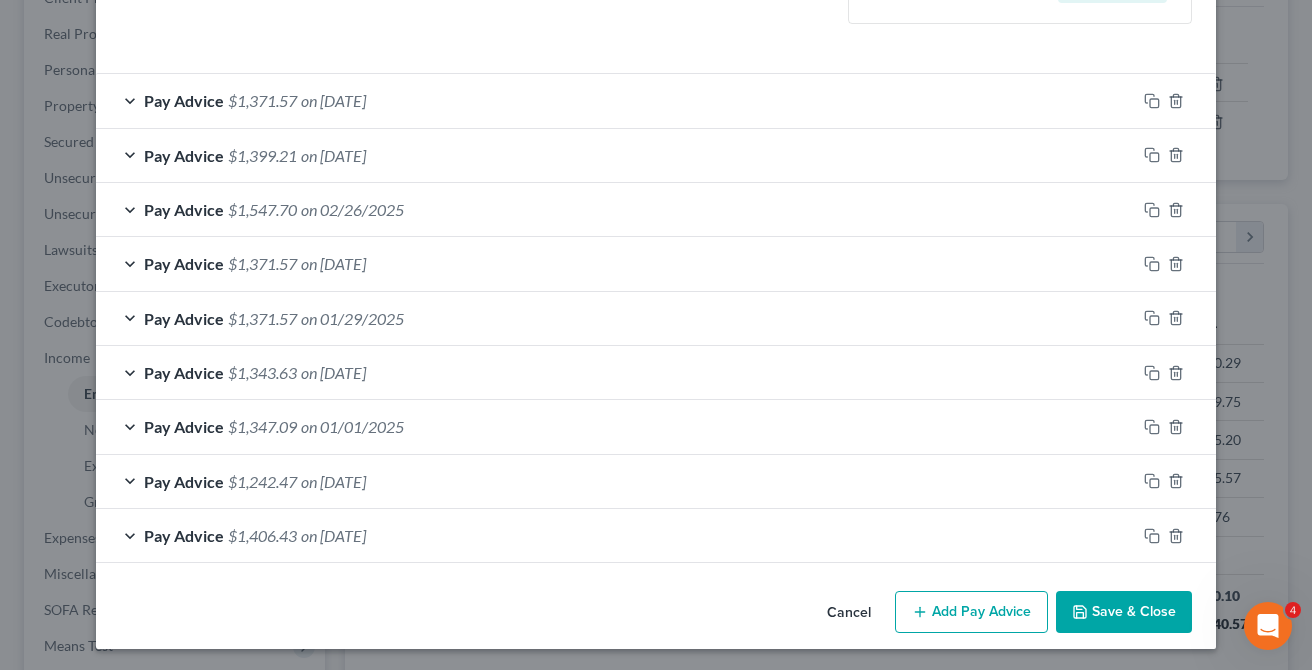 click on "Save & Close" at bounding box center [1124, 612] 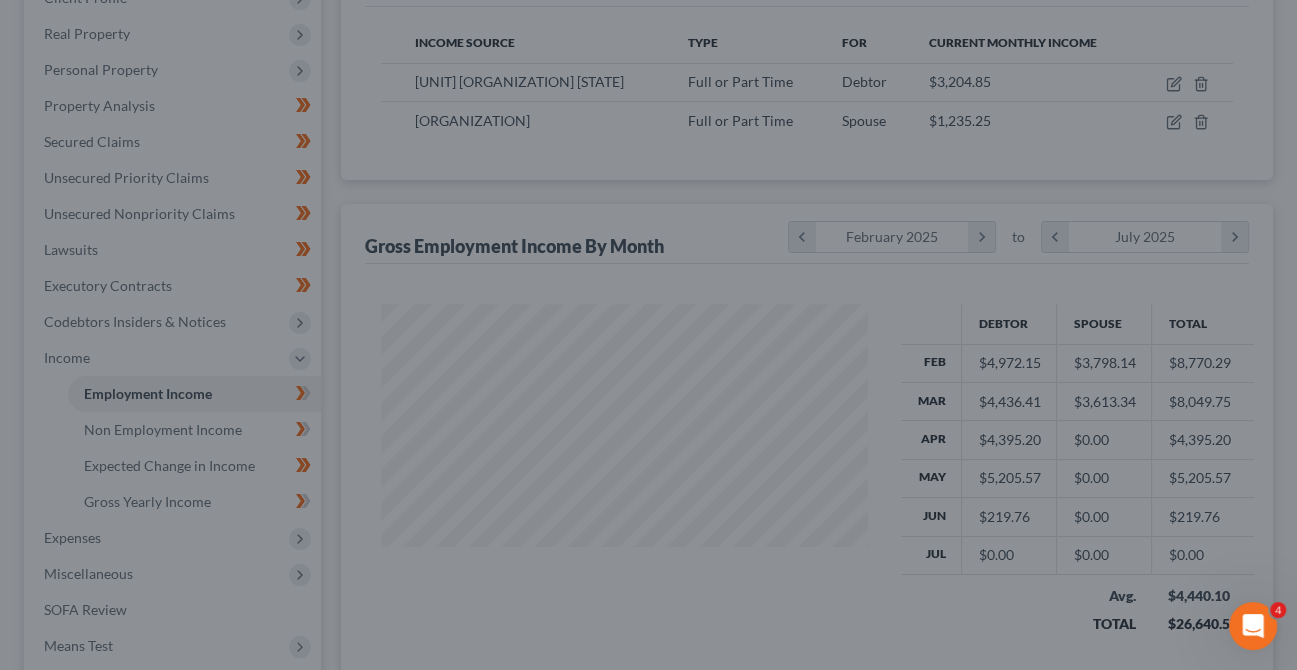 scroll, scrollTop: 356, scrollLeft: 520, axis: both 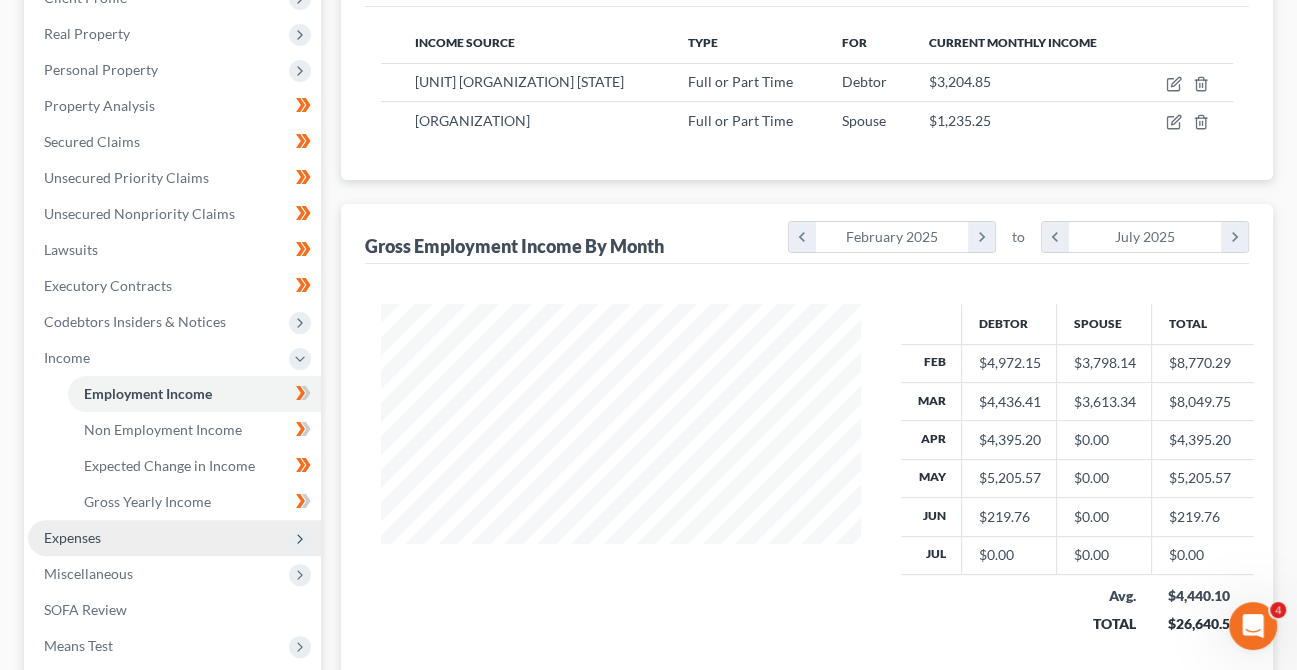 click on "Expenses" at bounding box center (174, 538) 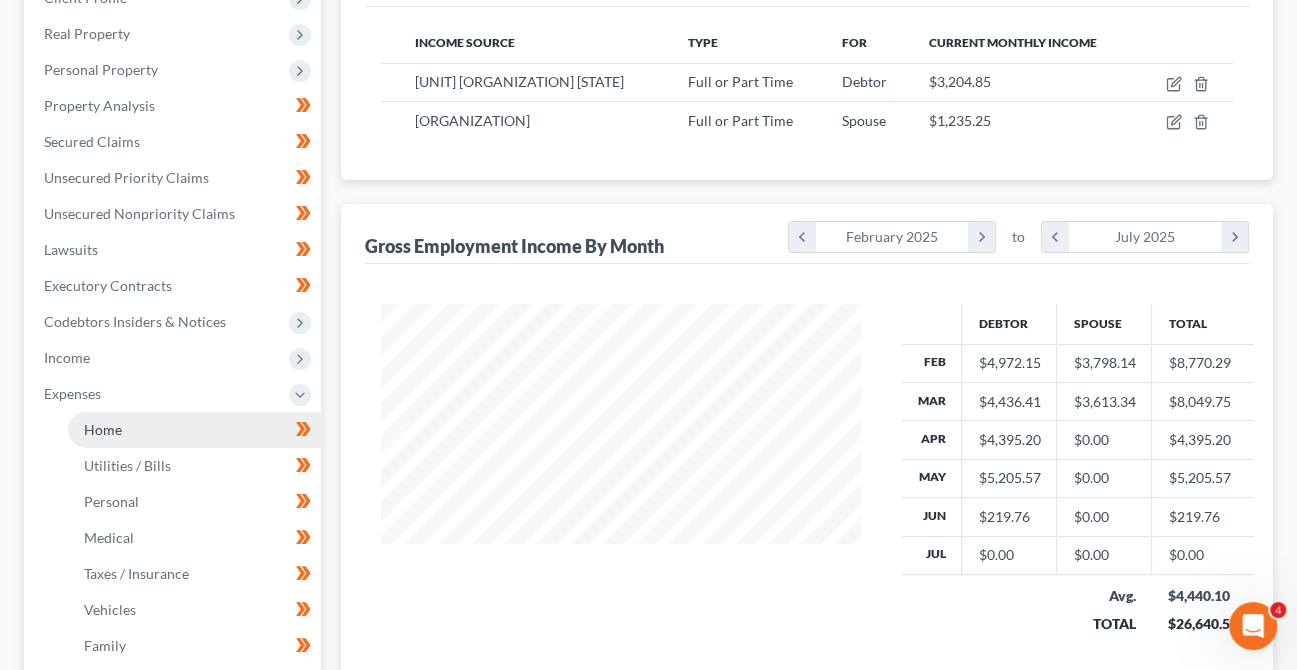 click on "Home" at bounding box center (194, 430) 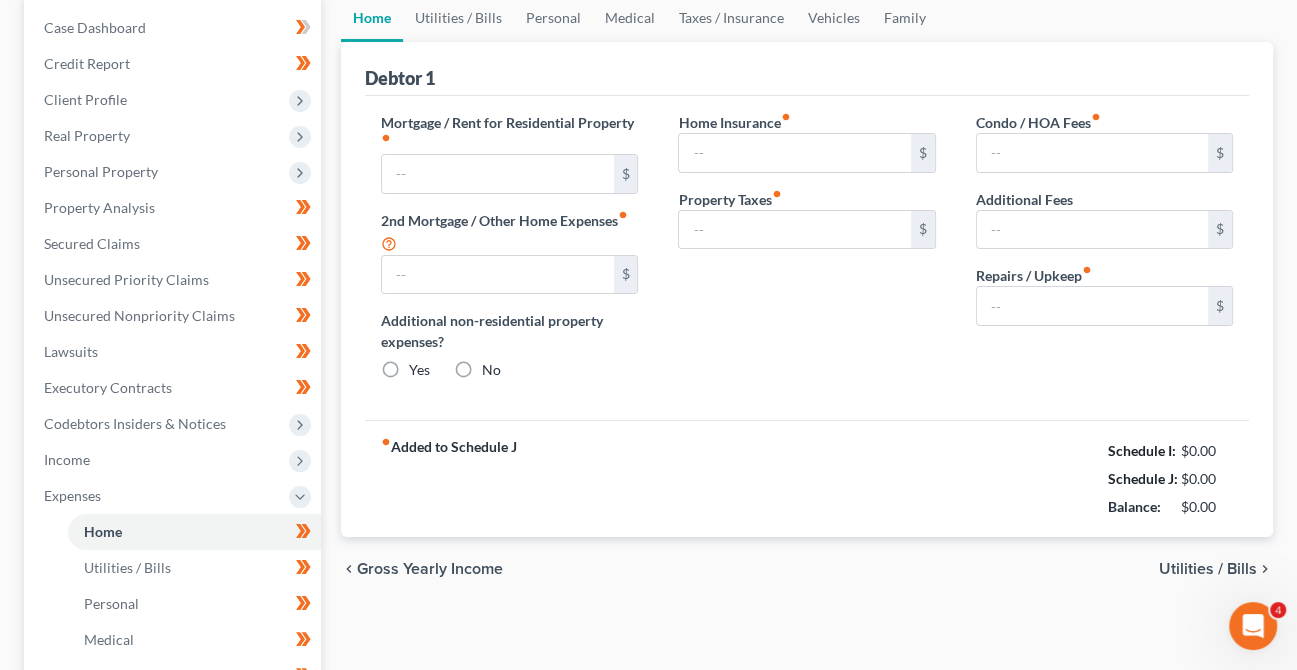 type on "2,600.00" 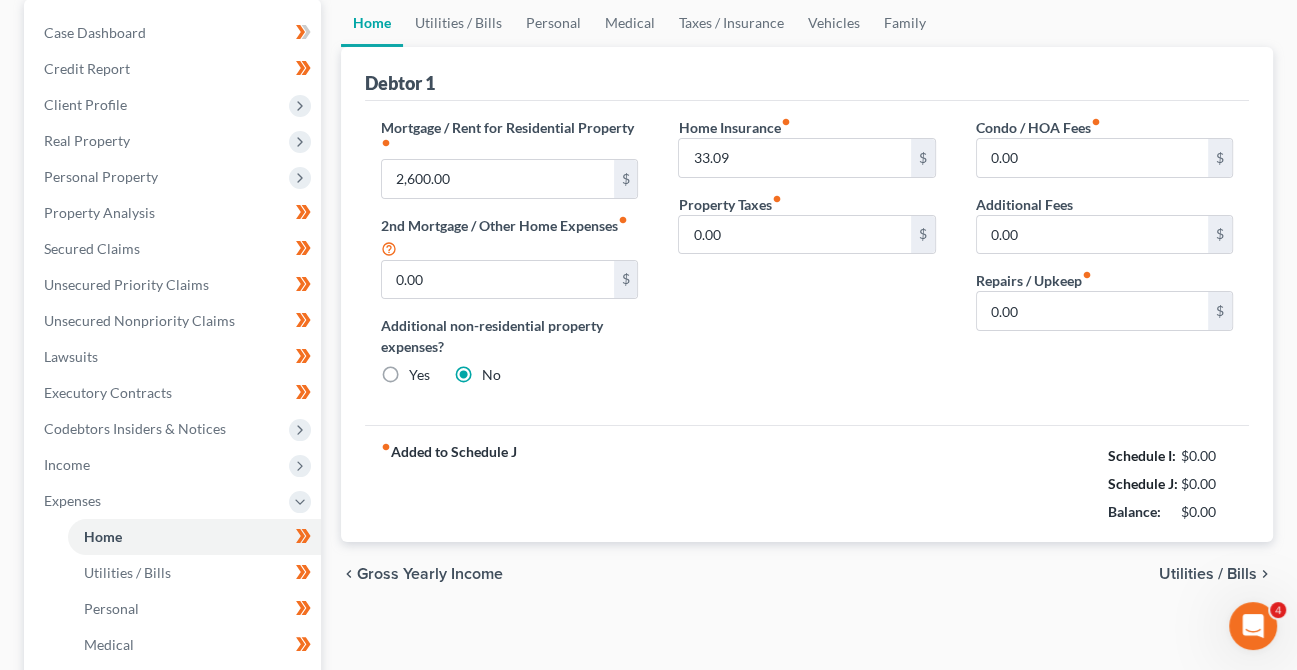 scroll, scrollTop: 31, scrollLeft: 0, axis: vertical 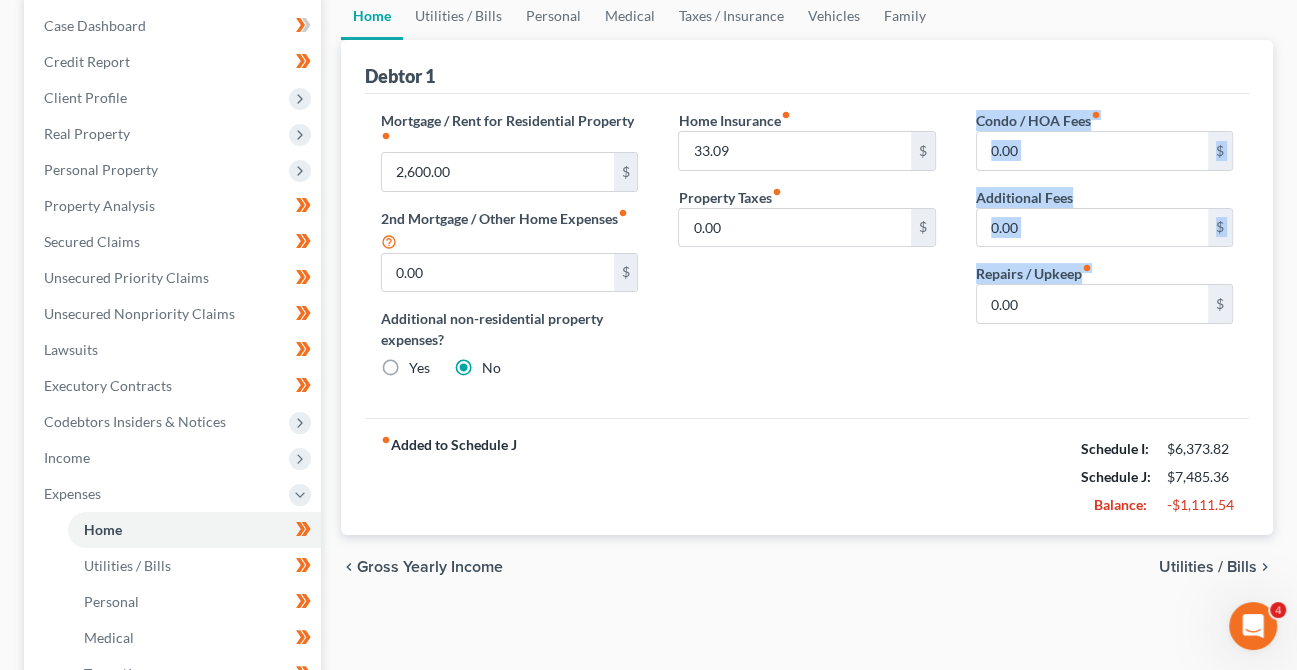drag, startPoint x: 968, startPoint y: 337, endPoint x: 955, endPoint y: 343, distance: 14.3178215 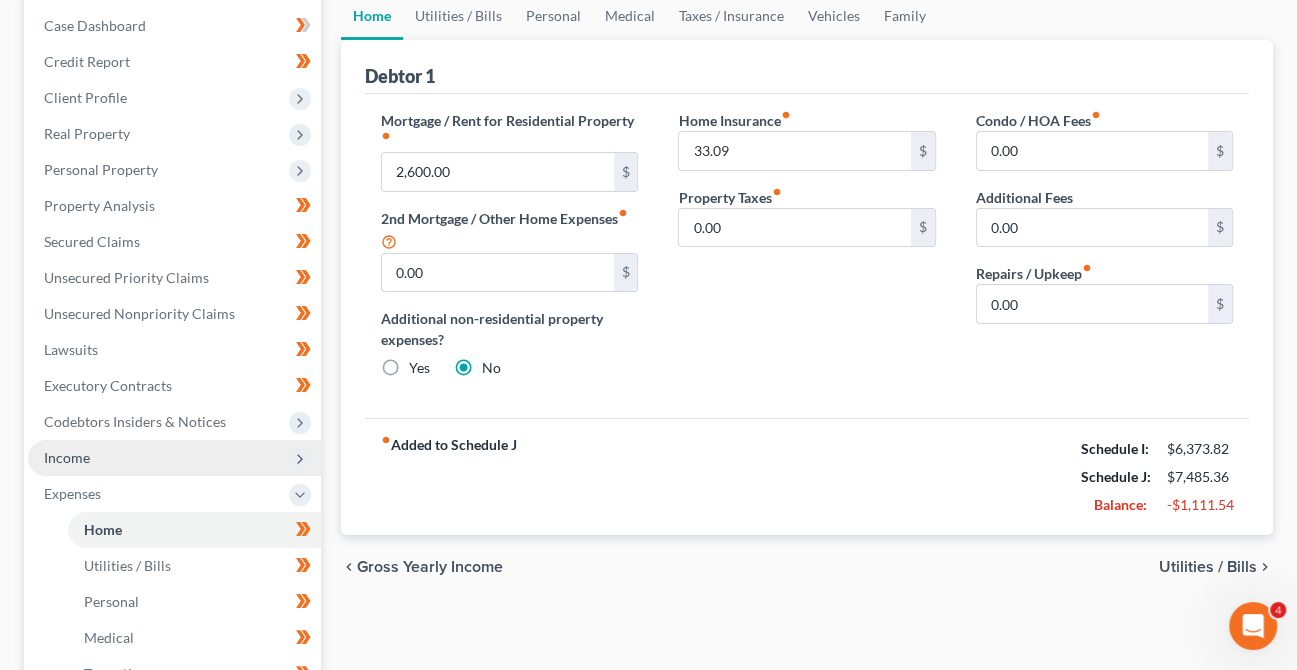 click on "Income" at bounding box center [174, 458] 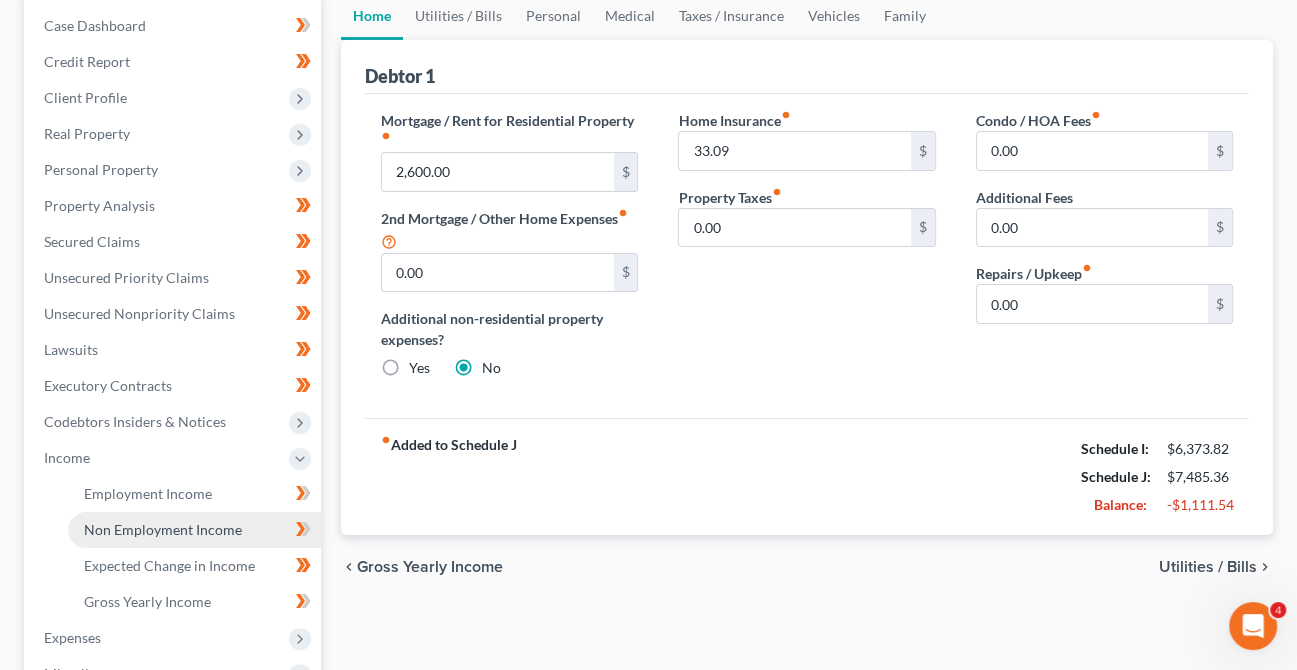 click on "Non Employment Income" at bounding box center (163, 529) 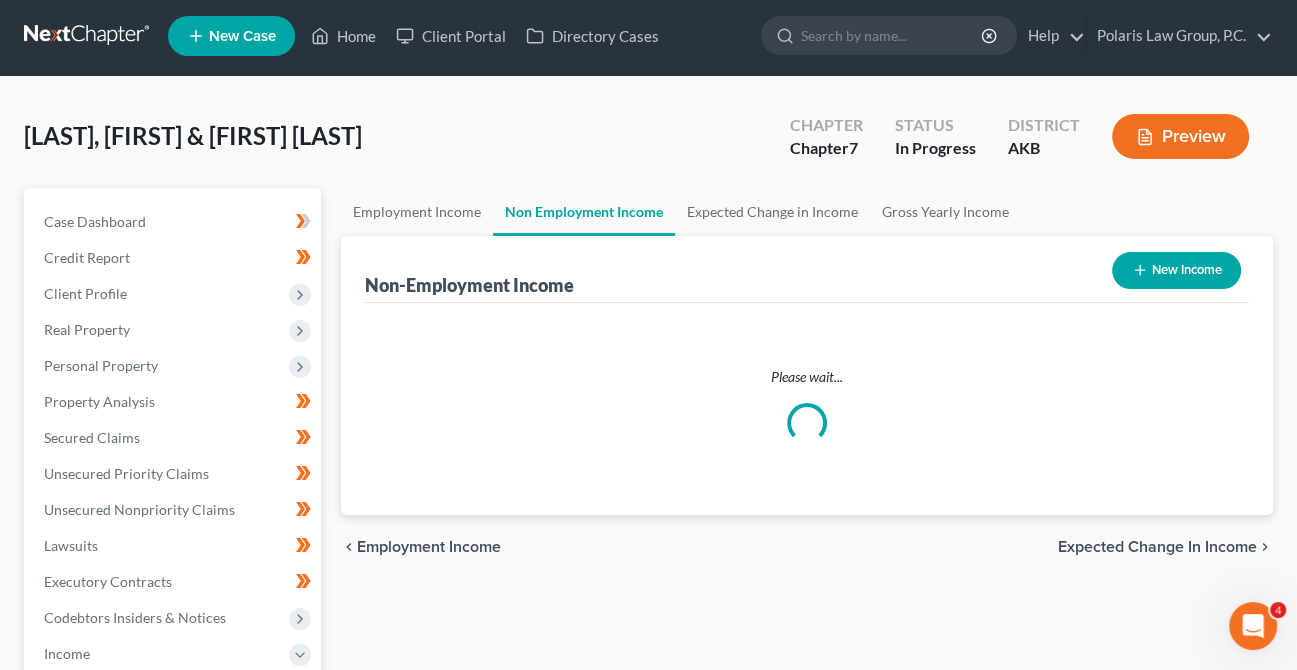 scroll, scrollTop: 0, scrollLeft: 0, axis: both 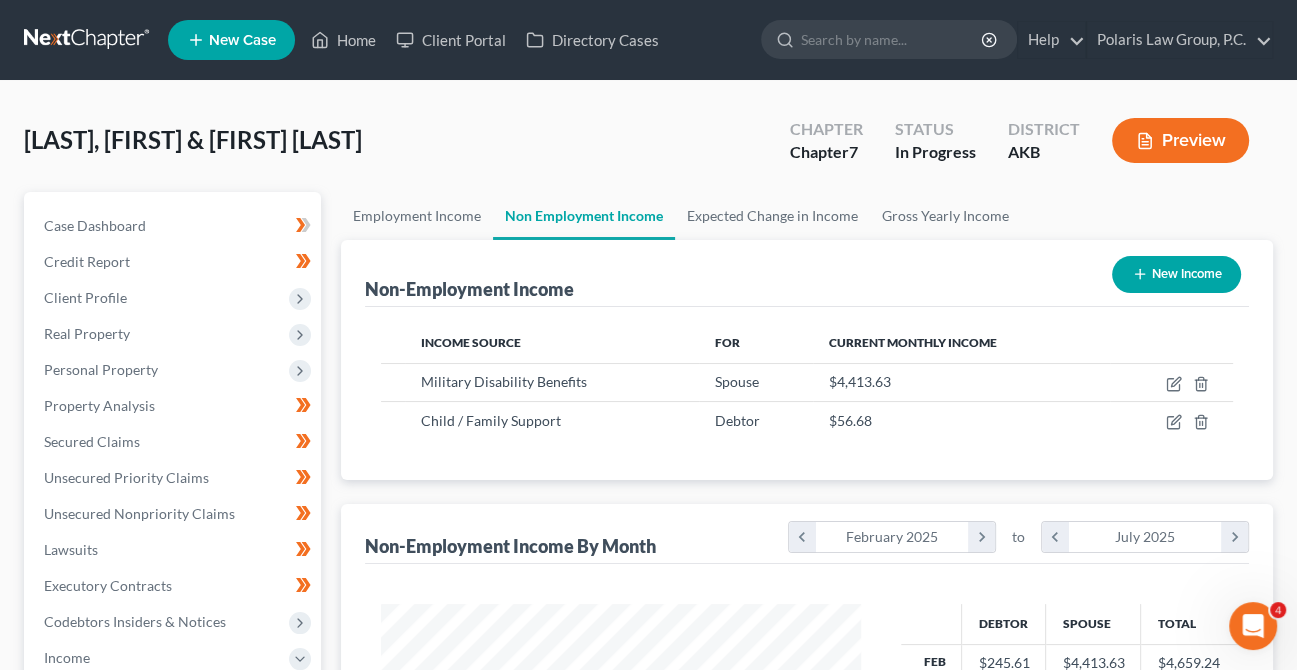 click on "Employment Income
Non Employment Income
Expected Change in Income
Gross Yearly Income
Non-Employment Income New Income
Income Source
For
Current Monthly Income
Military Disability Benefits
Spouse
$4,413.63
Child / Family Support
Debtor
$56.68" at bounding box center (807, 661) 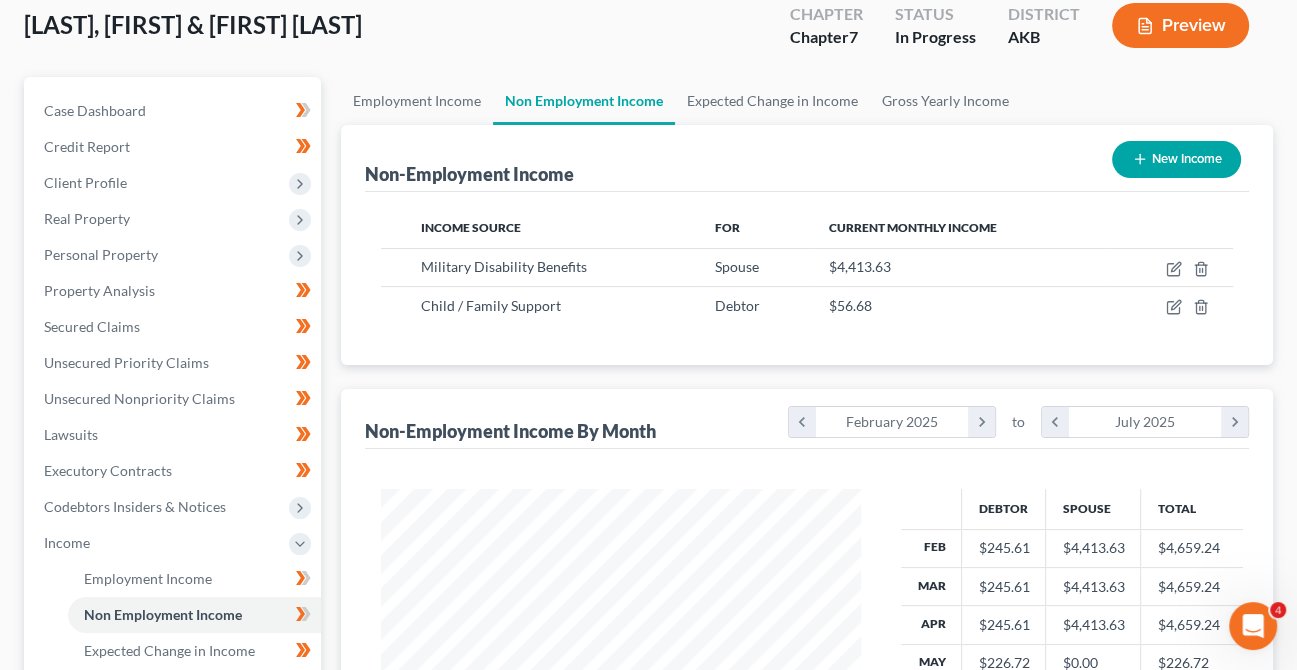 scroll, scrollTop: 0, scrollLeft: 0, axis: both 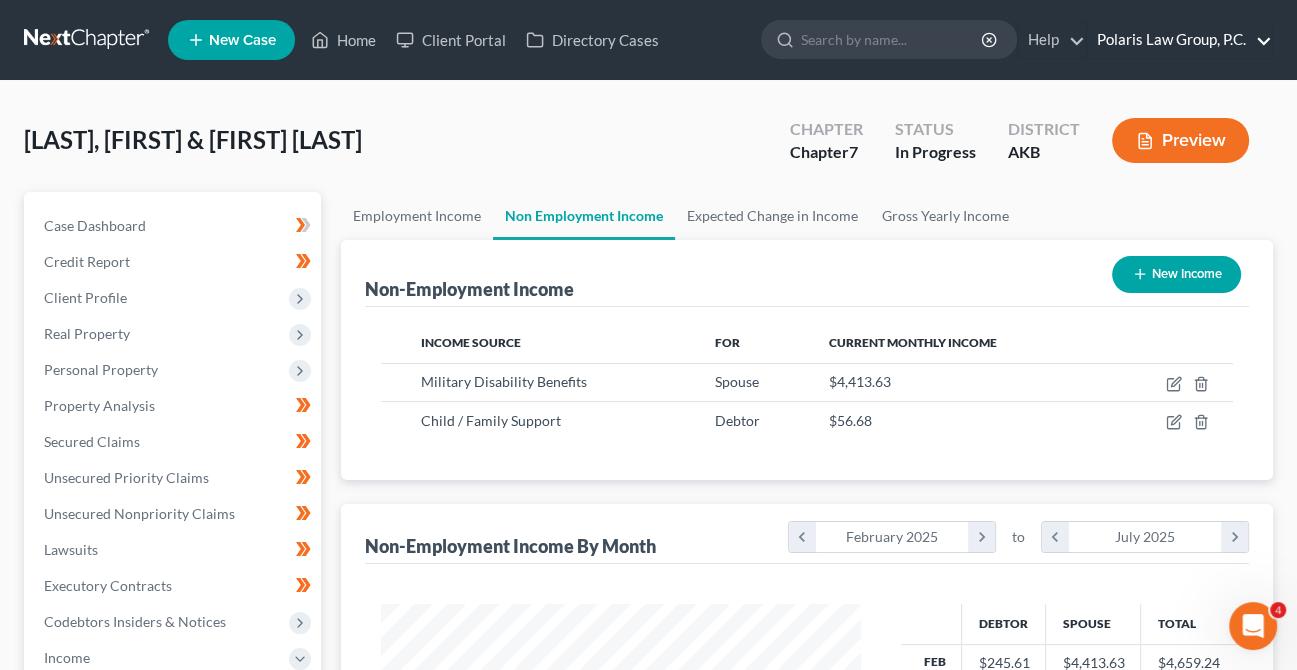 click on "Polaris Law Group, P.C." at bounding box center [1179, 40] 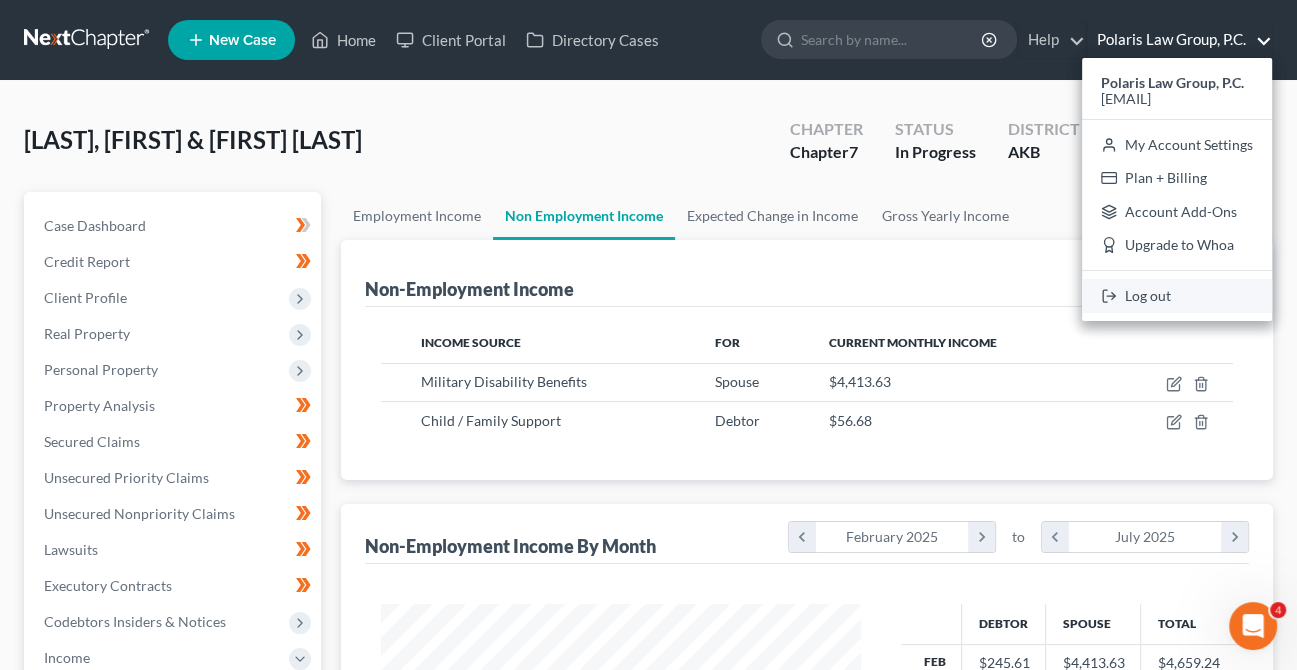 click on "Log out" at bounding box center [1177, 296] 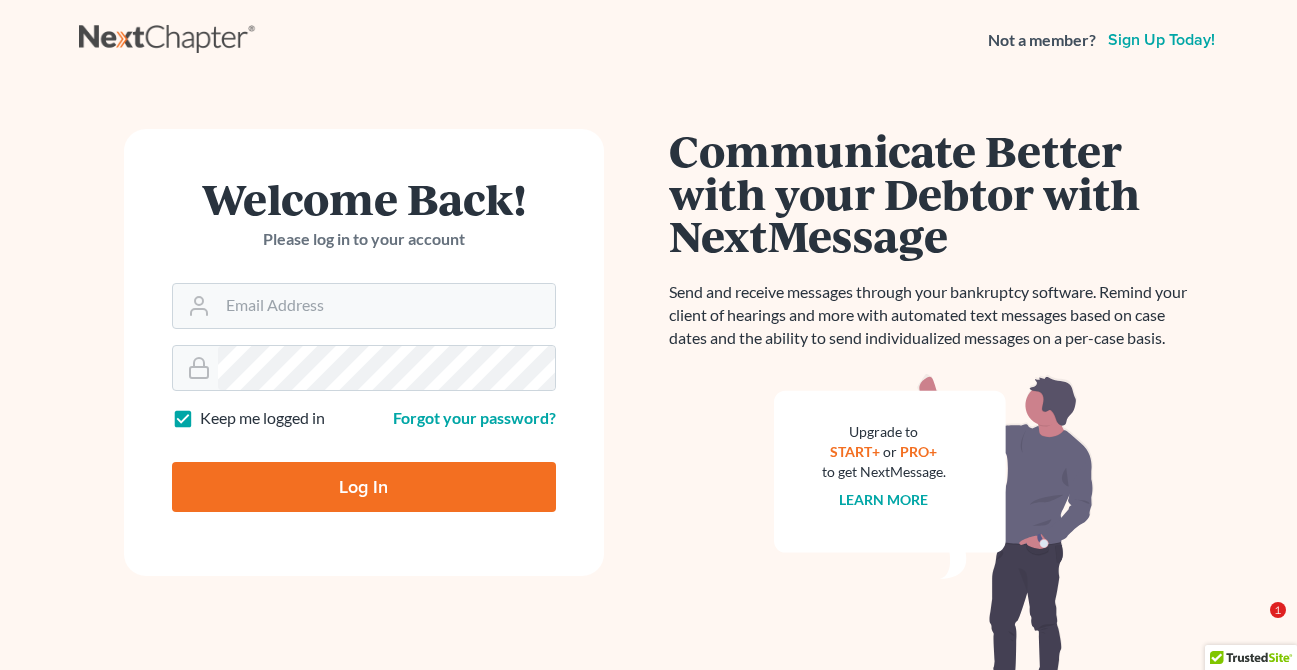 scroll, scrollTop: 0, scrollLeft: 0, axis: both 